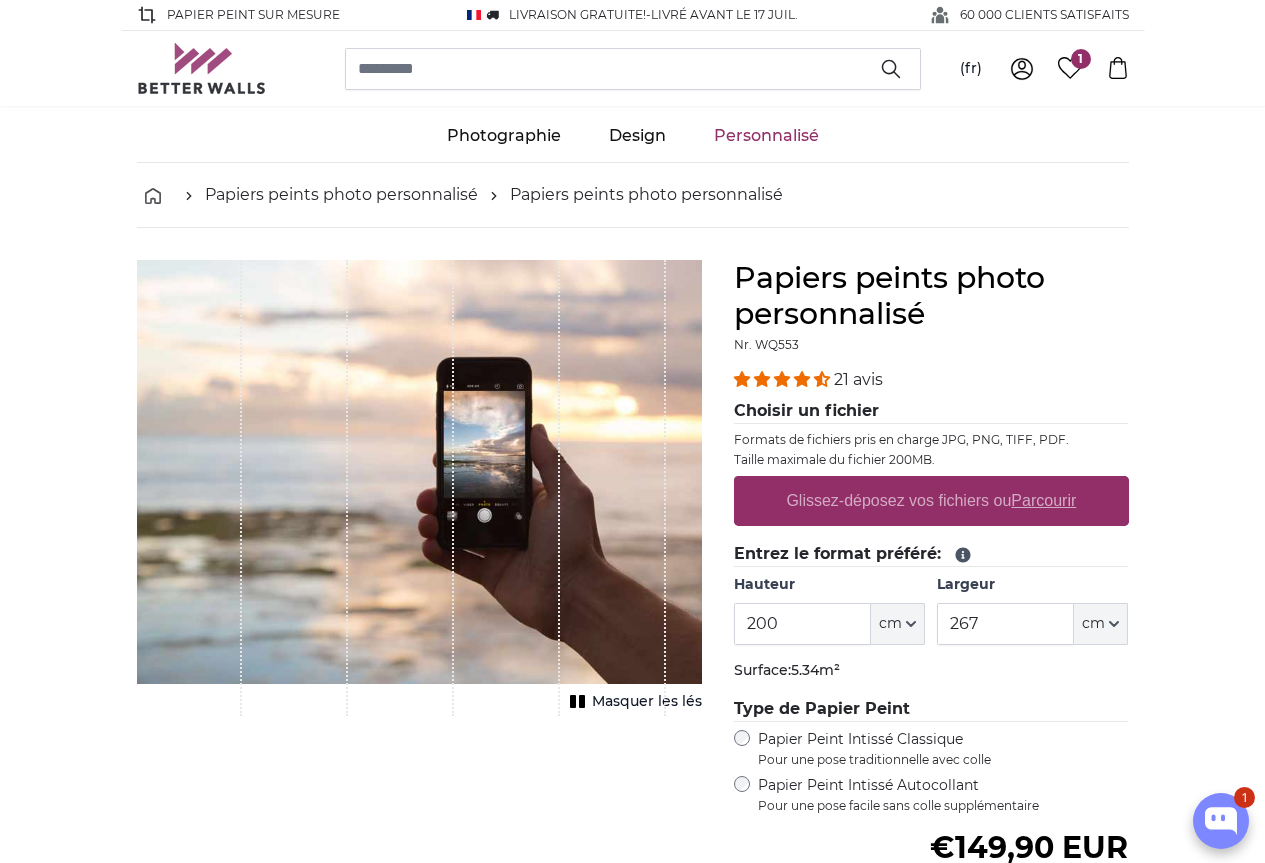 scroll, scrollTop: 0, scrollLeft: 0, axis: both 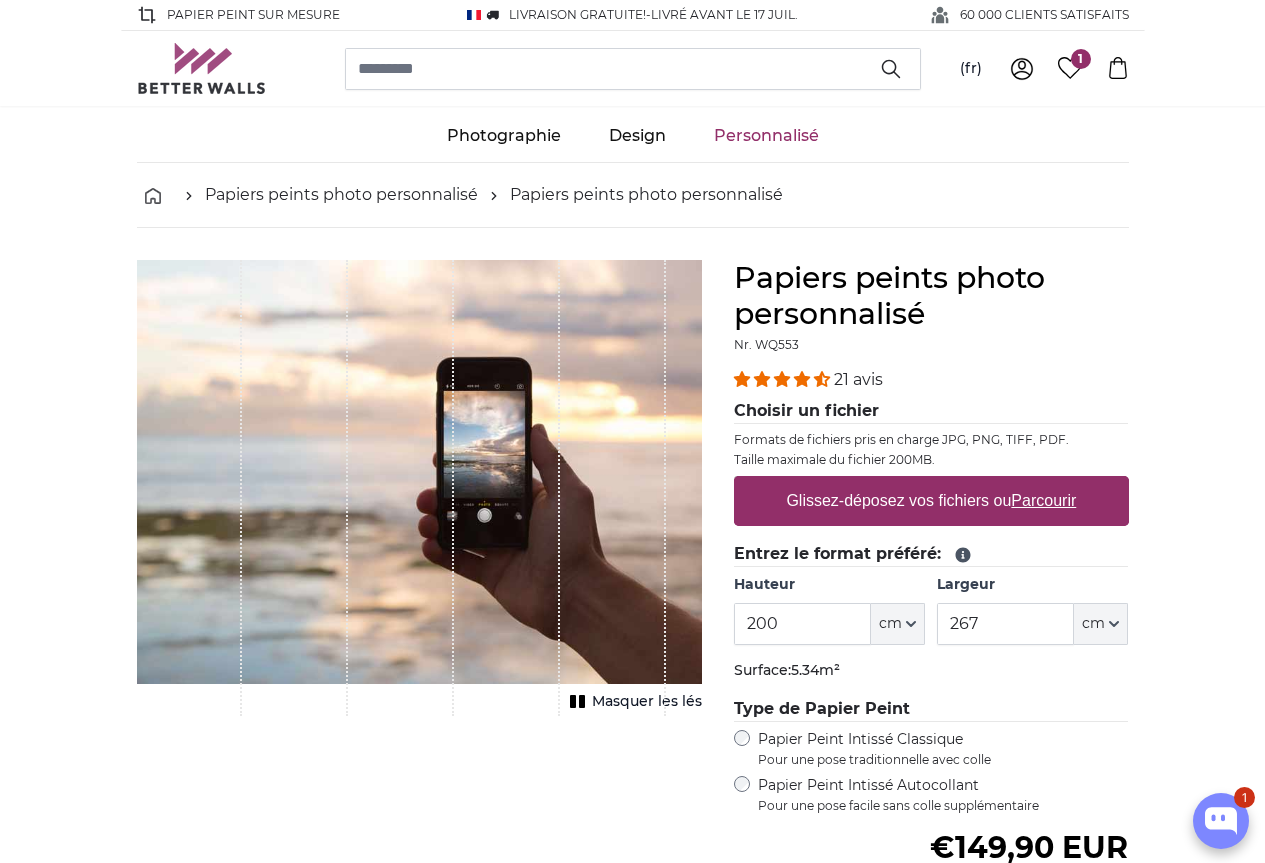 click on "Glissez-déposez vos fichiers ou  Parcourir" at bounding box center [931, 501] 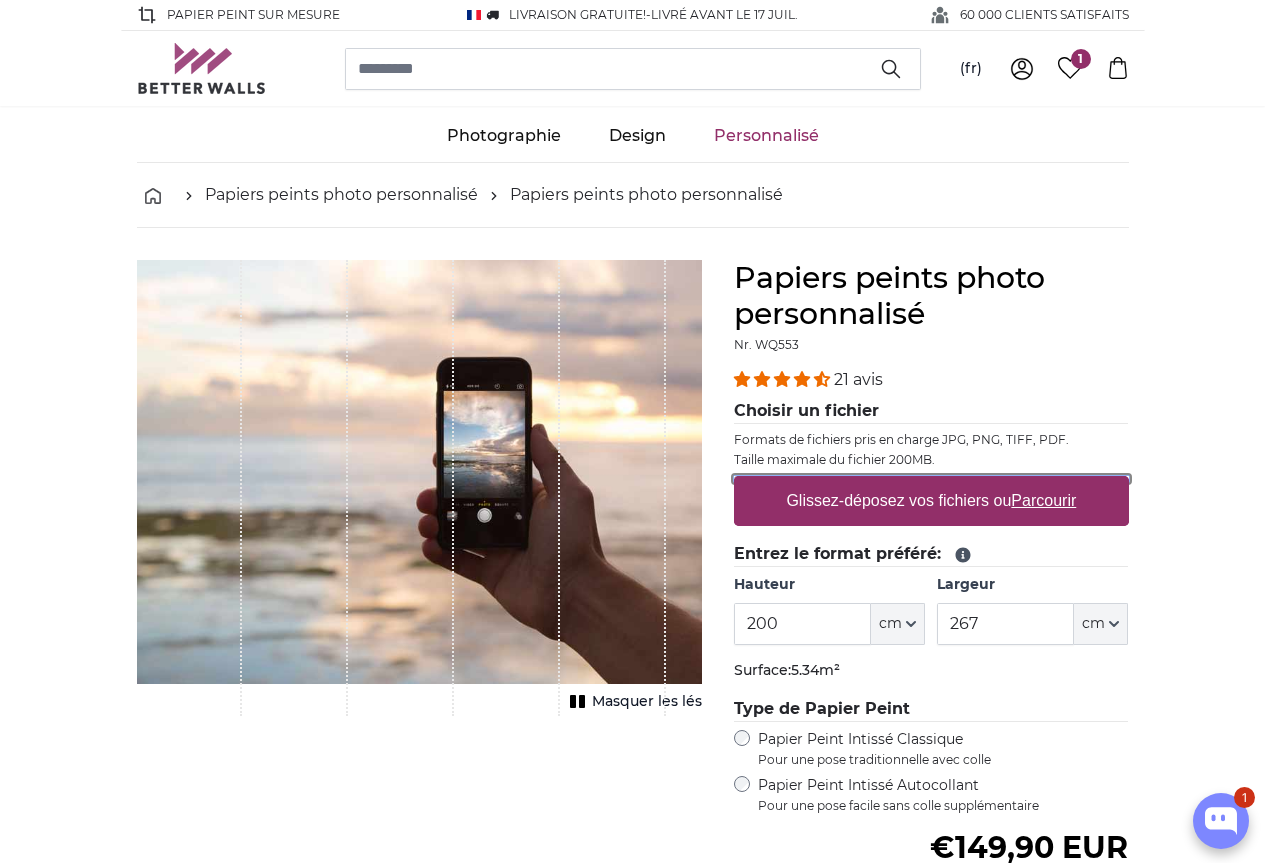 click on "Glissez-déposez vos fichiers ou  Parcourir" at bounding box center (931, 479) 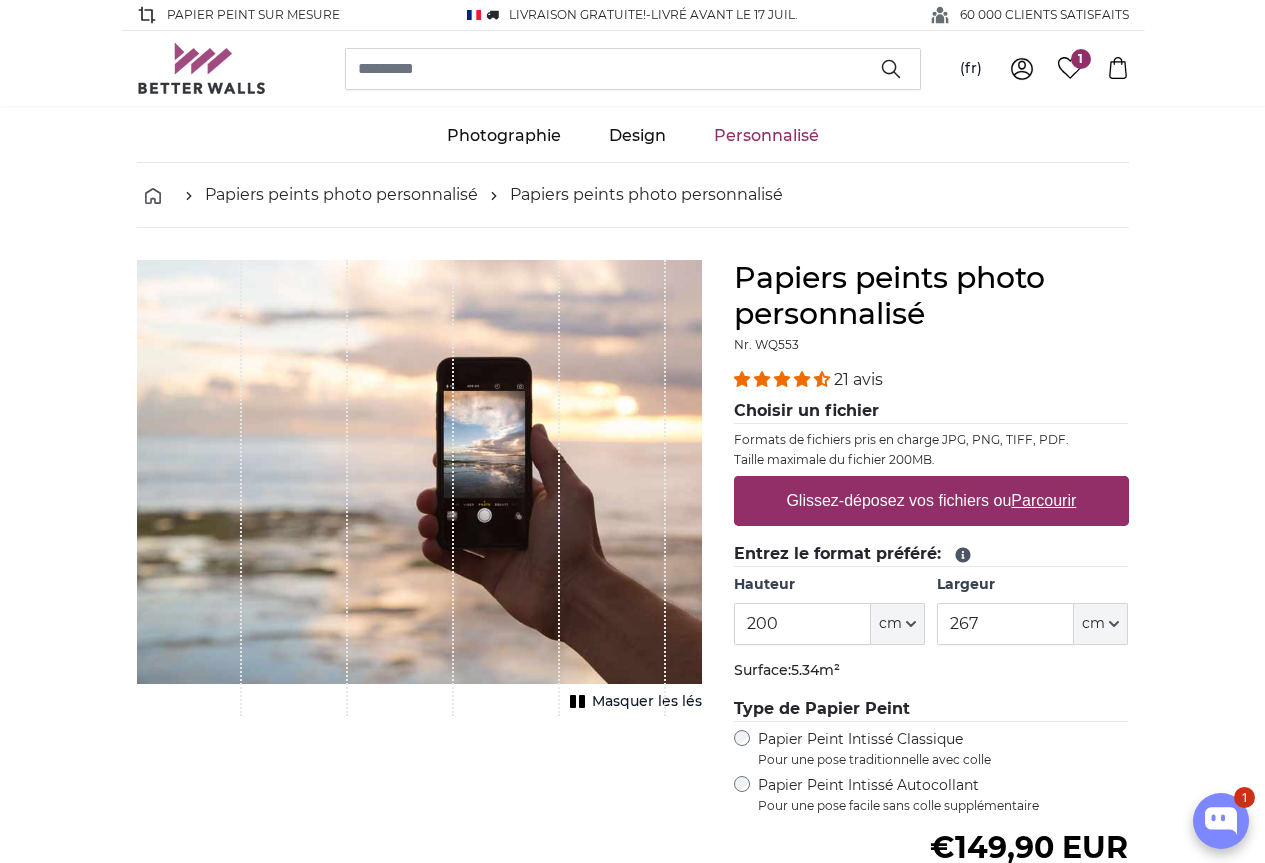 click on "Glissez-déposez vos fichiers ou  Parcourir" at bounding box center [931, 501] 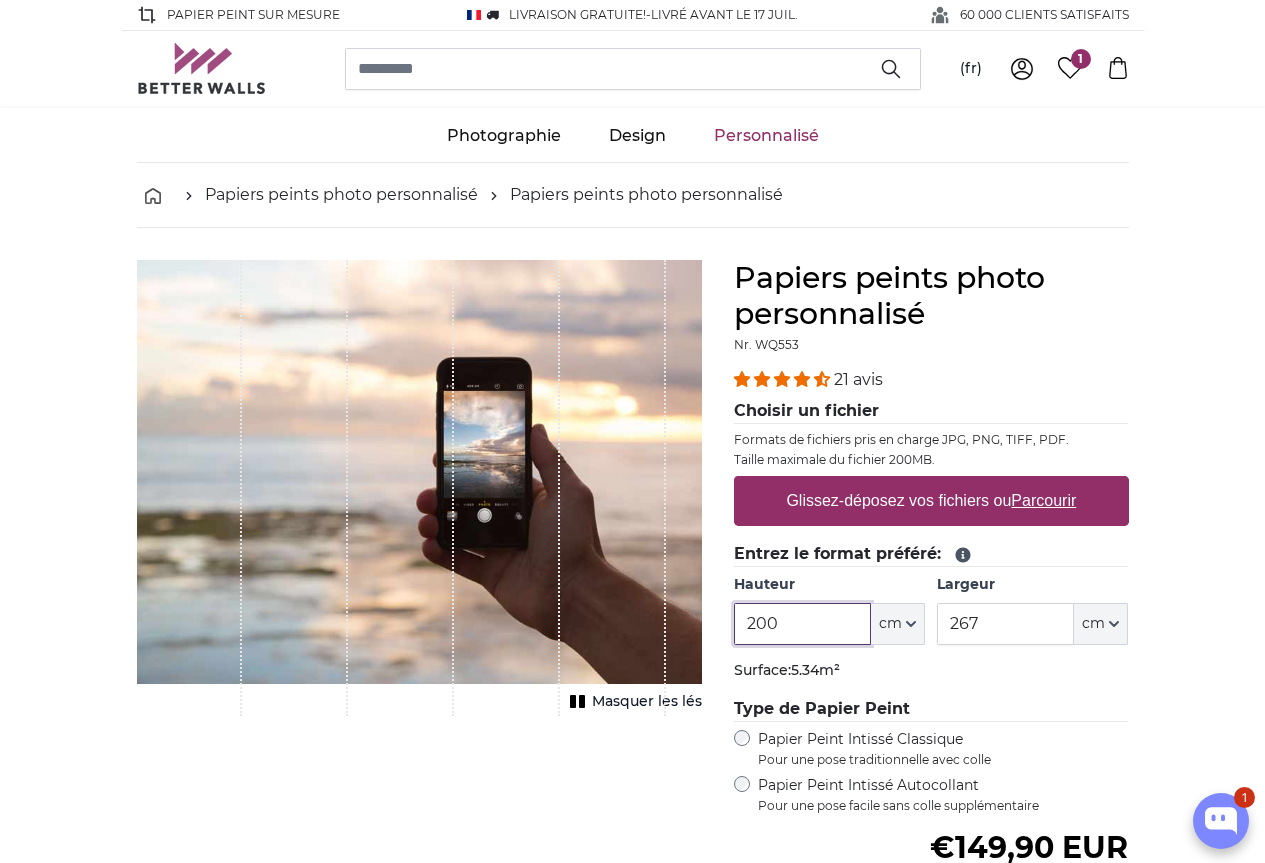 click on "200" at bounding box center [802, 624] 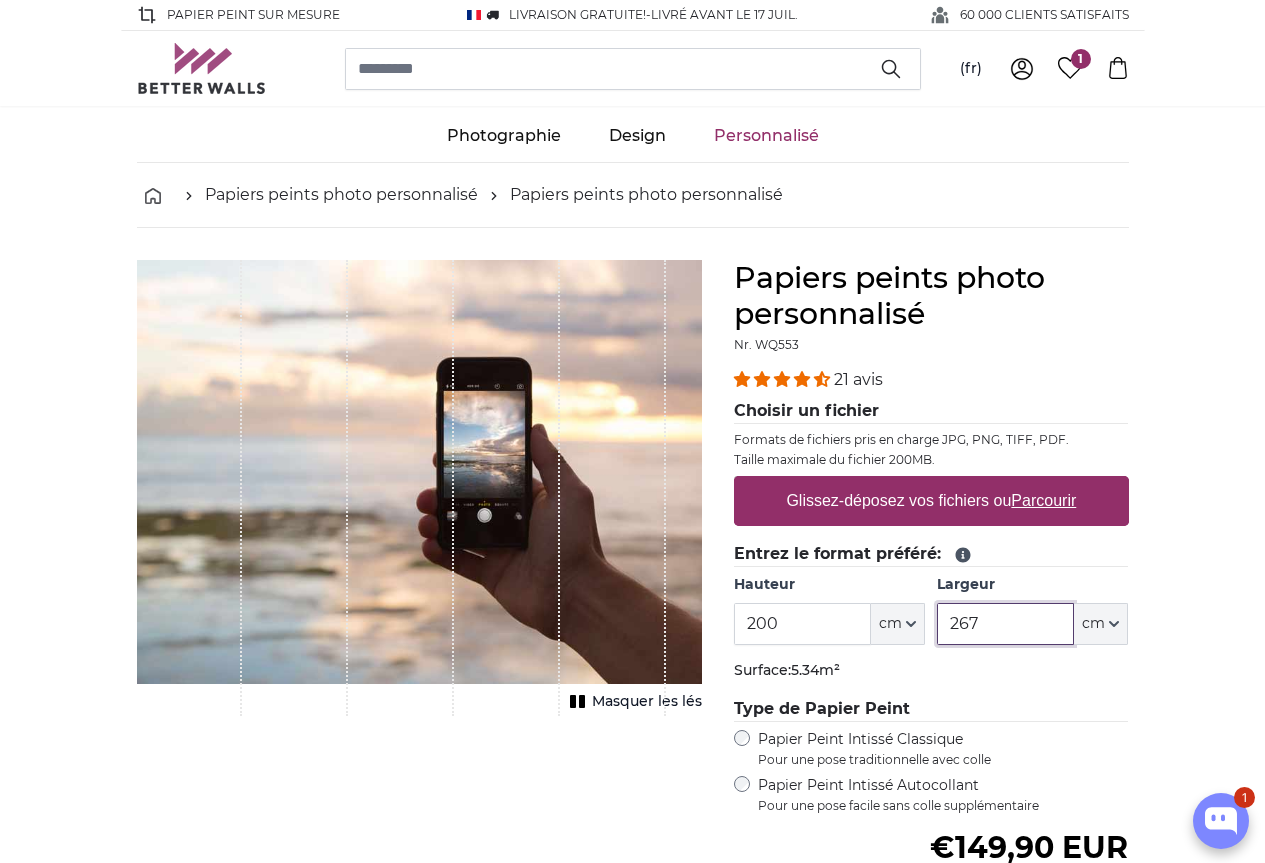 click on "267" at bounding box center (1005, 624) 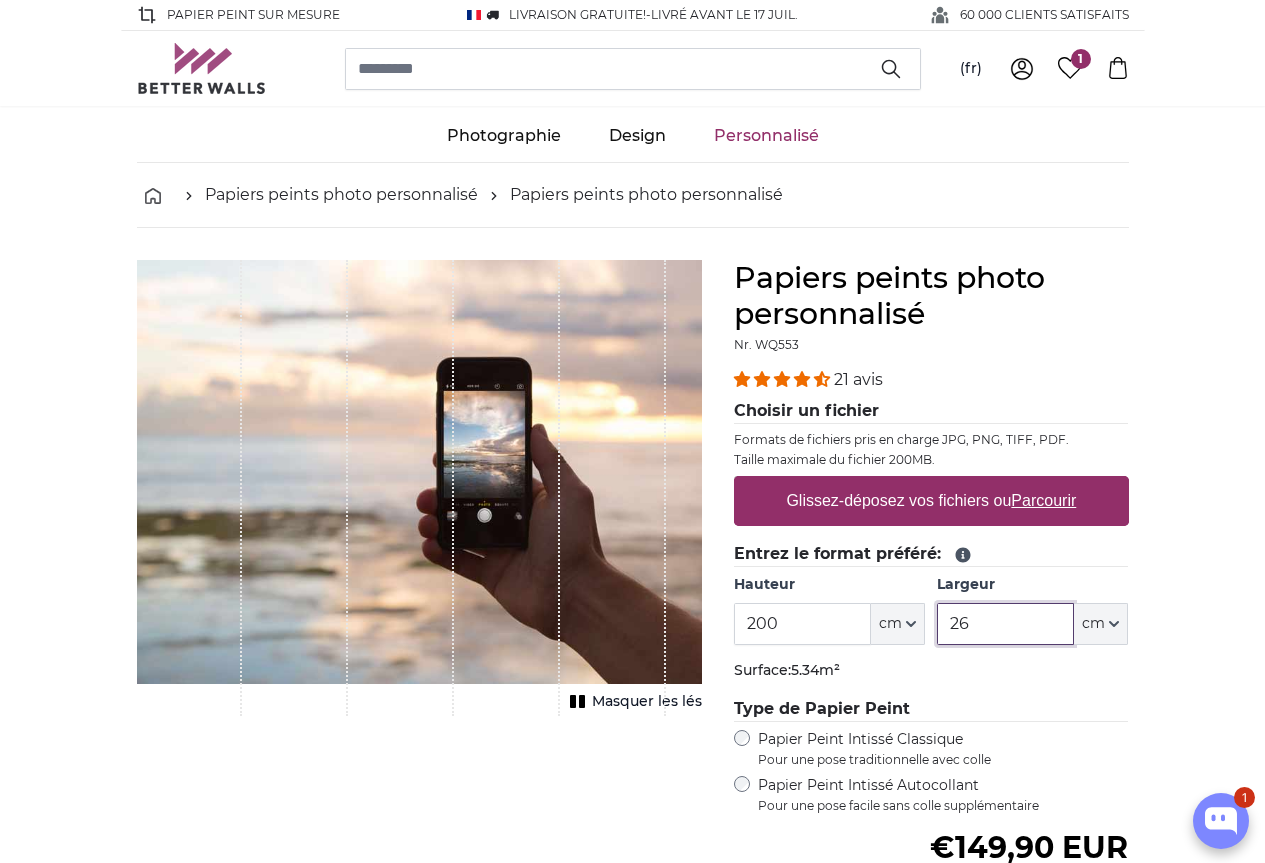 type on "2" 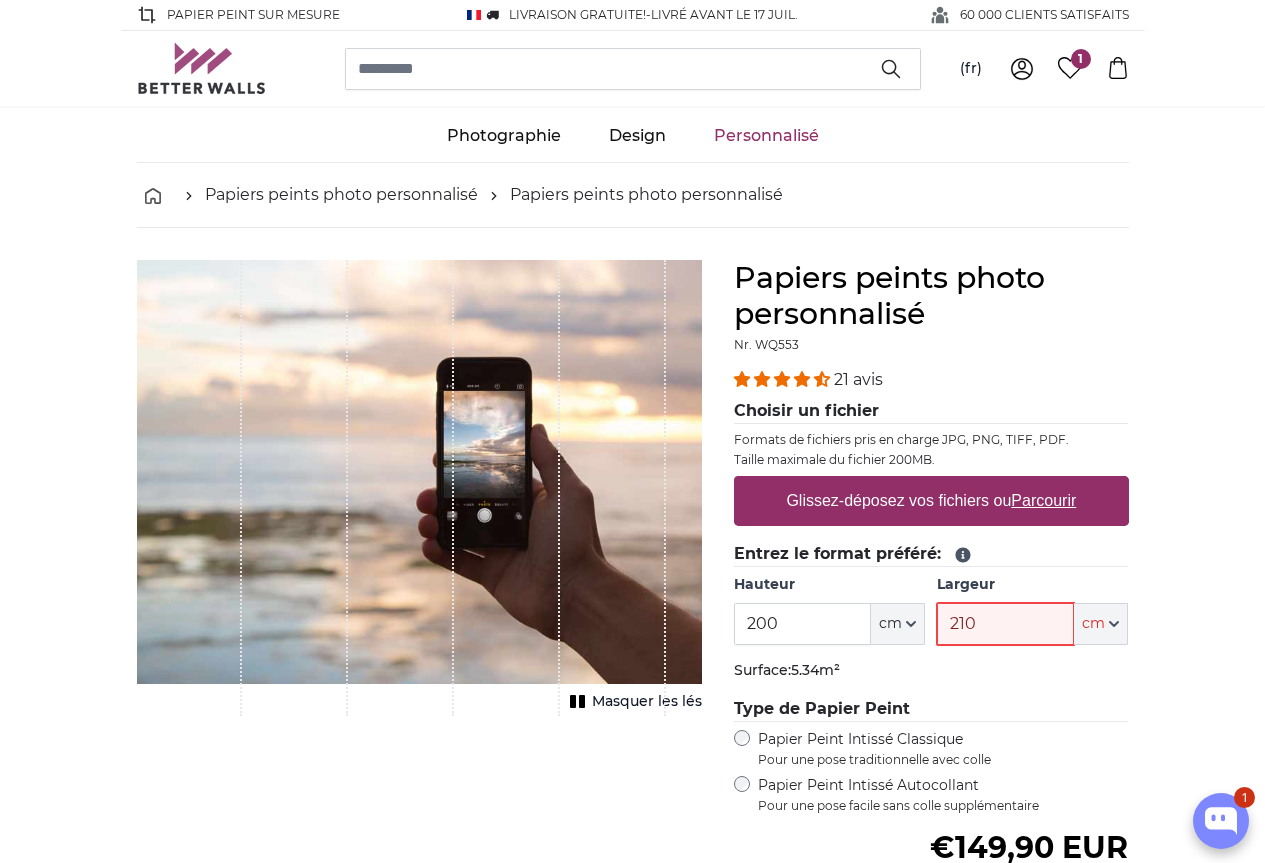 type on "210" 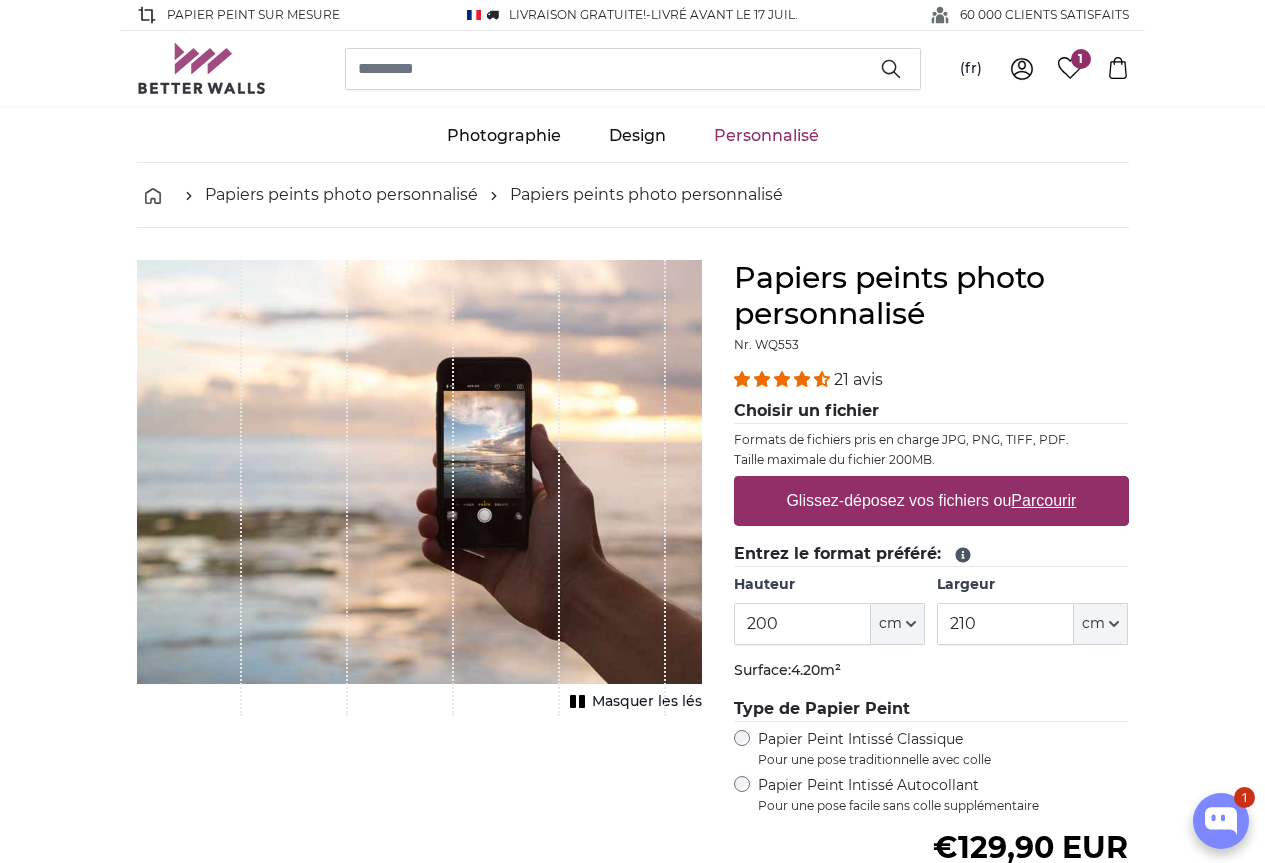 click on "Glissez-déposez vos fichiers ou  Parcourir" at bounding box center [931, 501] 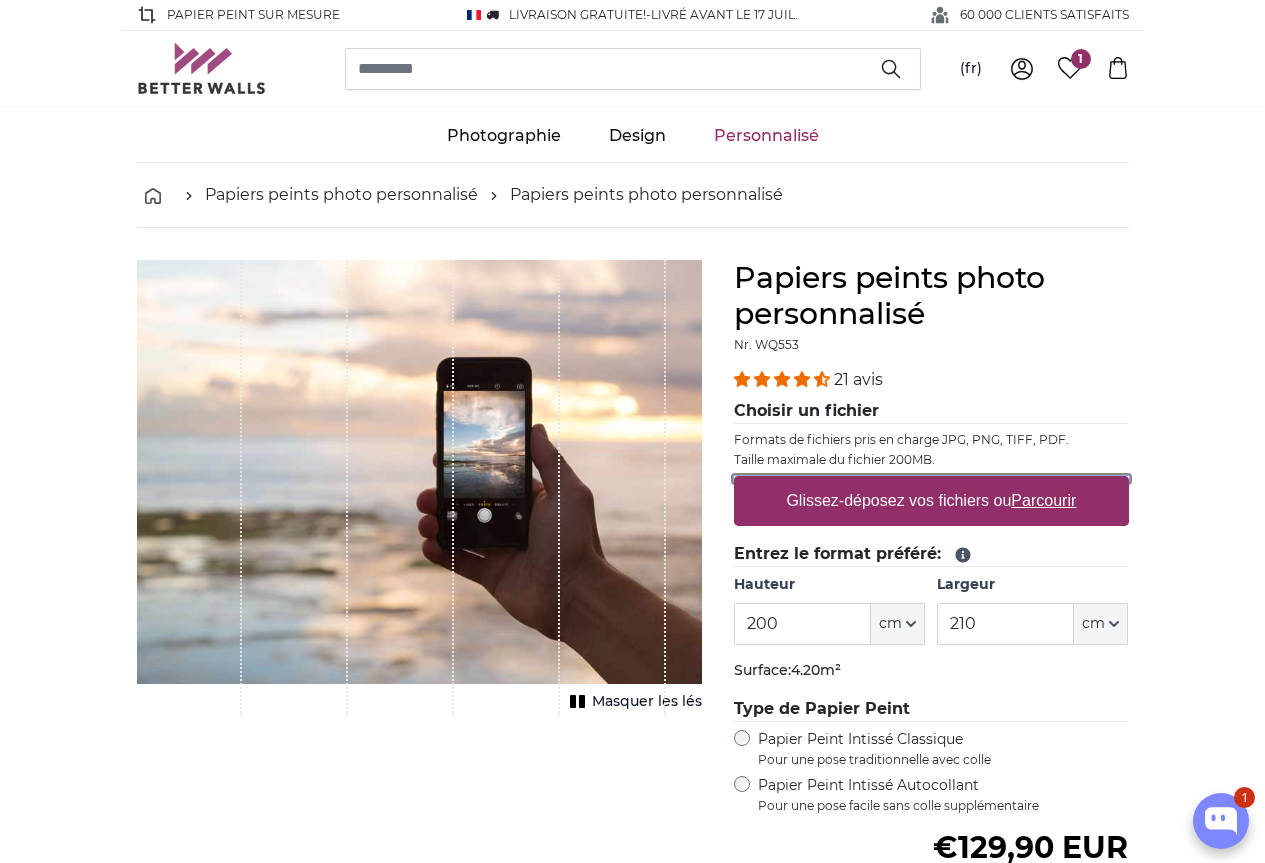 click on "Glissez-déposez vos fichiers ou  Parcourir" at bounding box center (931, 479) 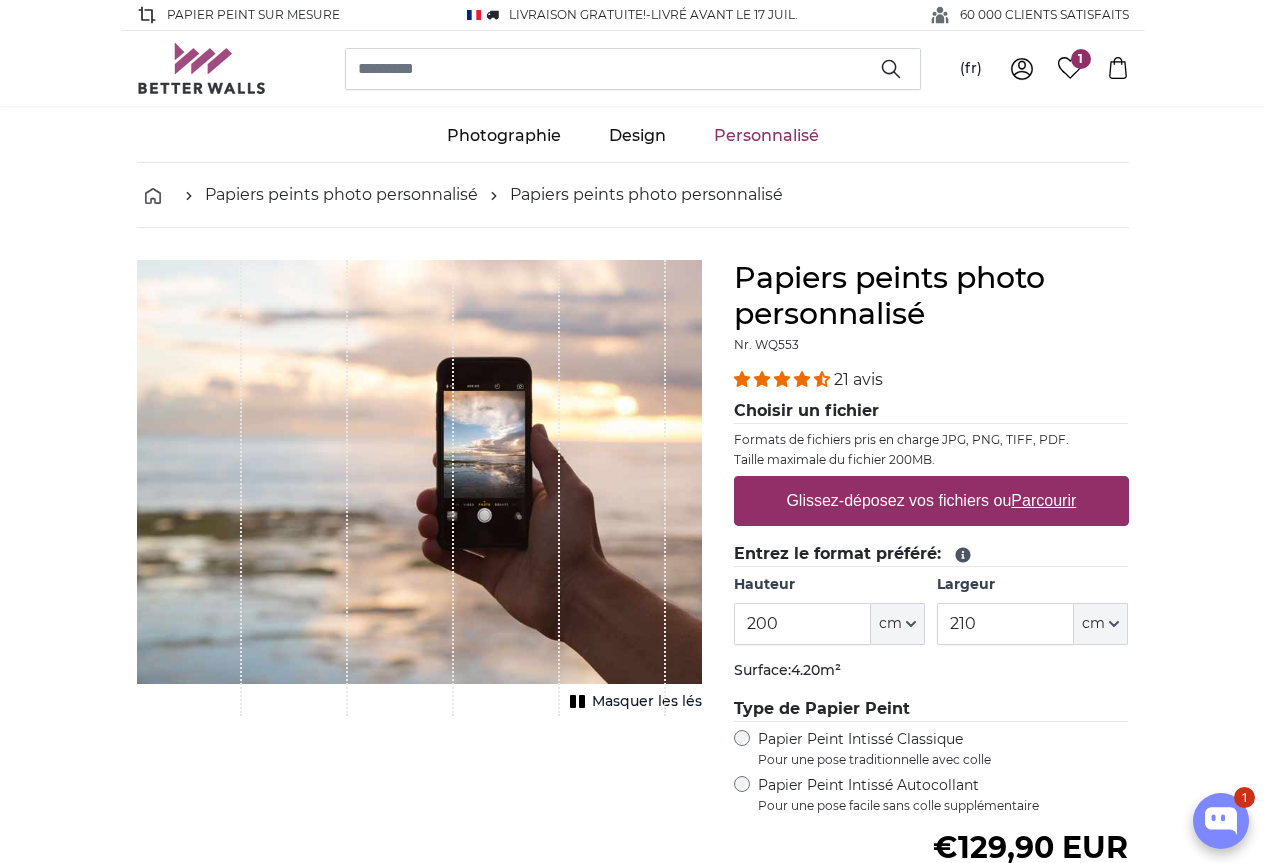 click at bounding box center (507, 488) 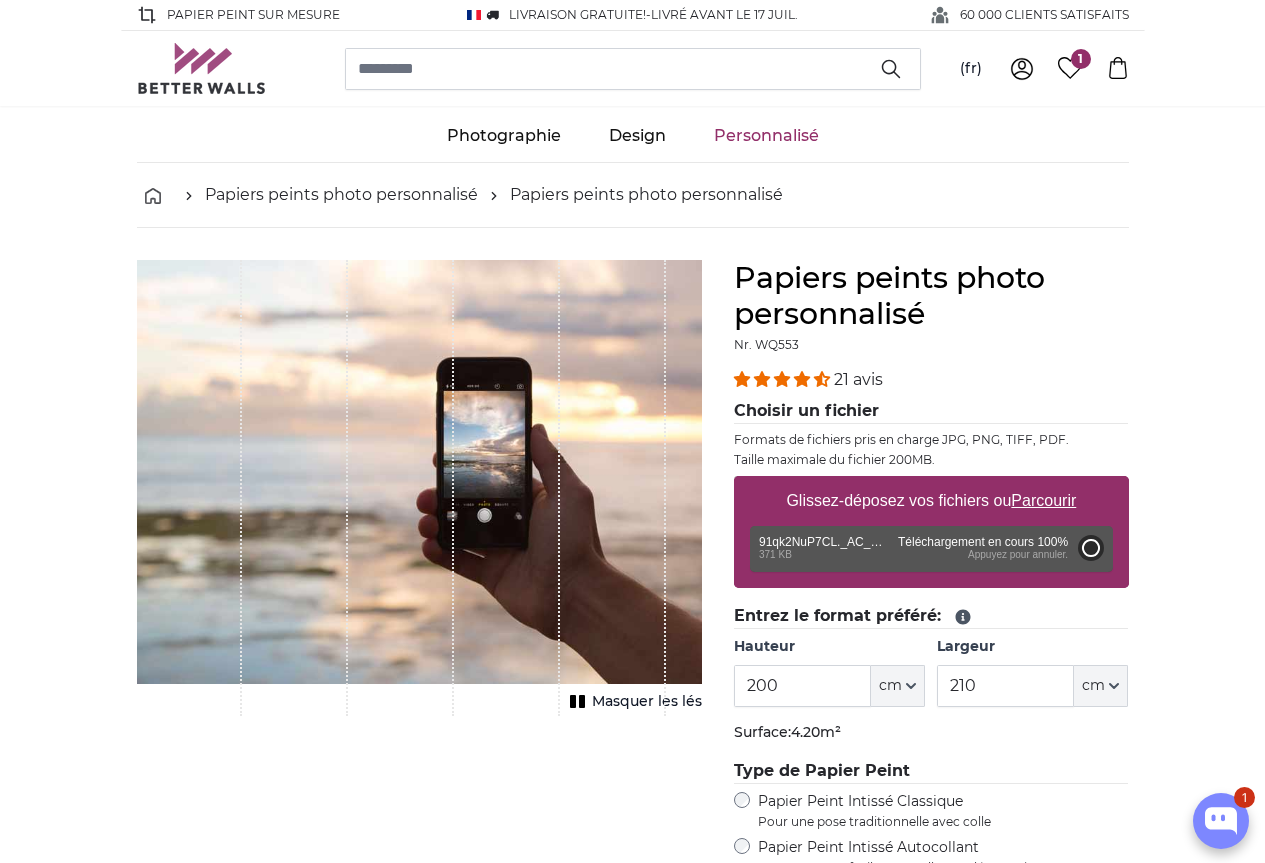 type on "64" 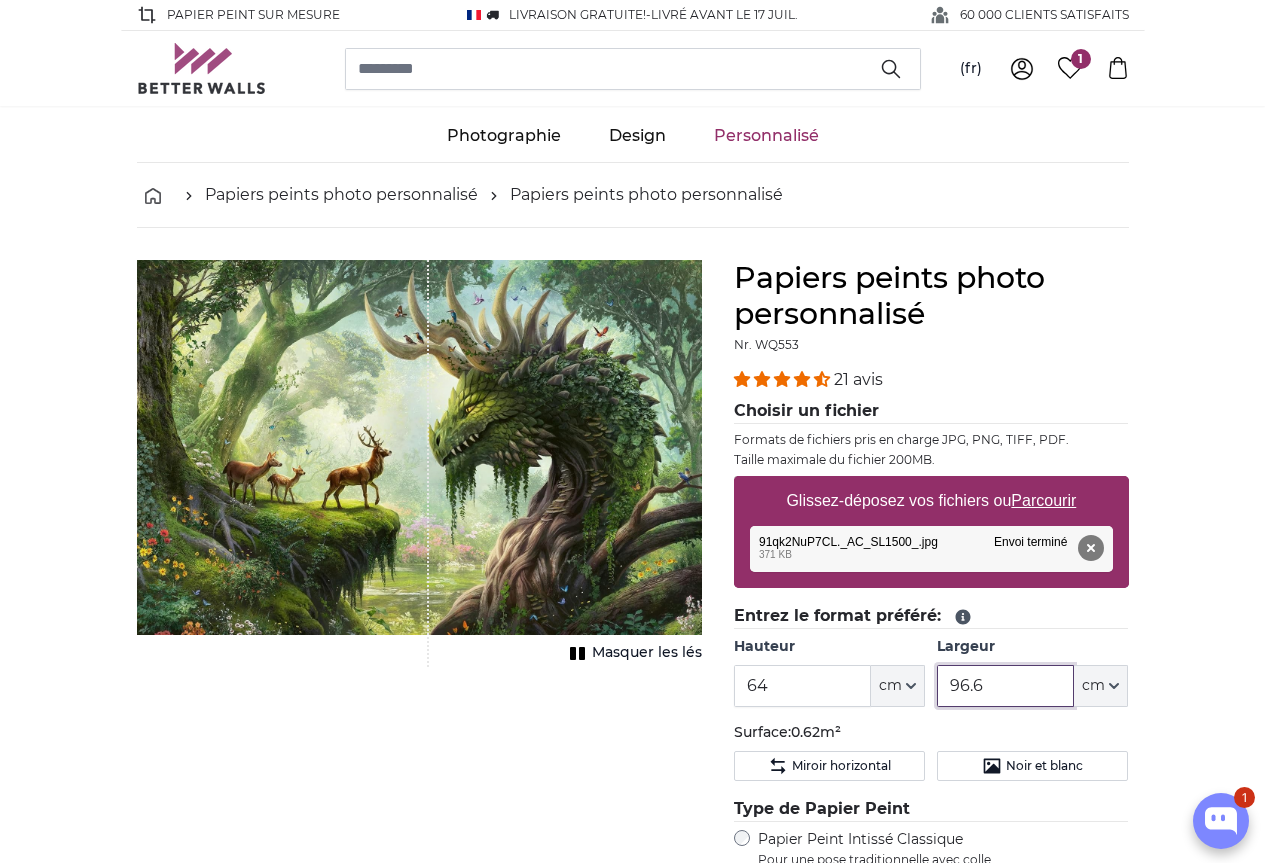 click on "96.6" at bounding box center (1005, 686) 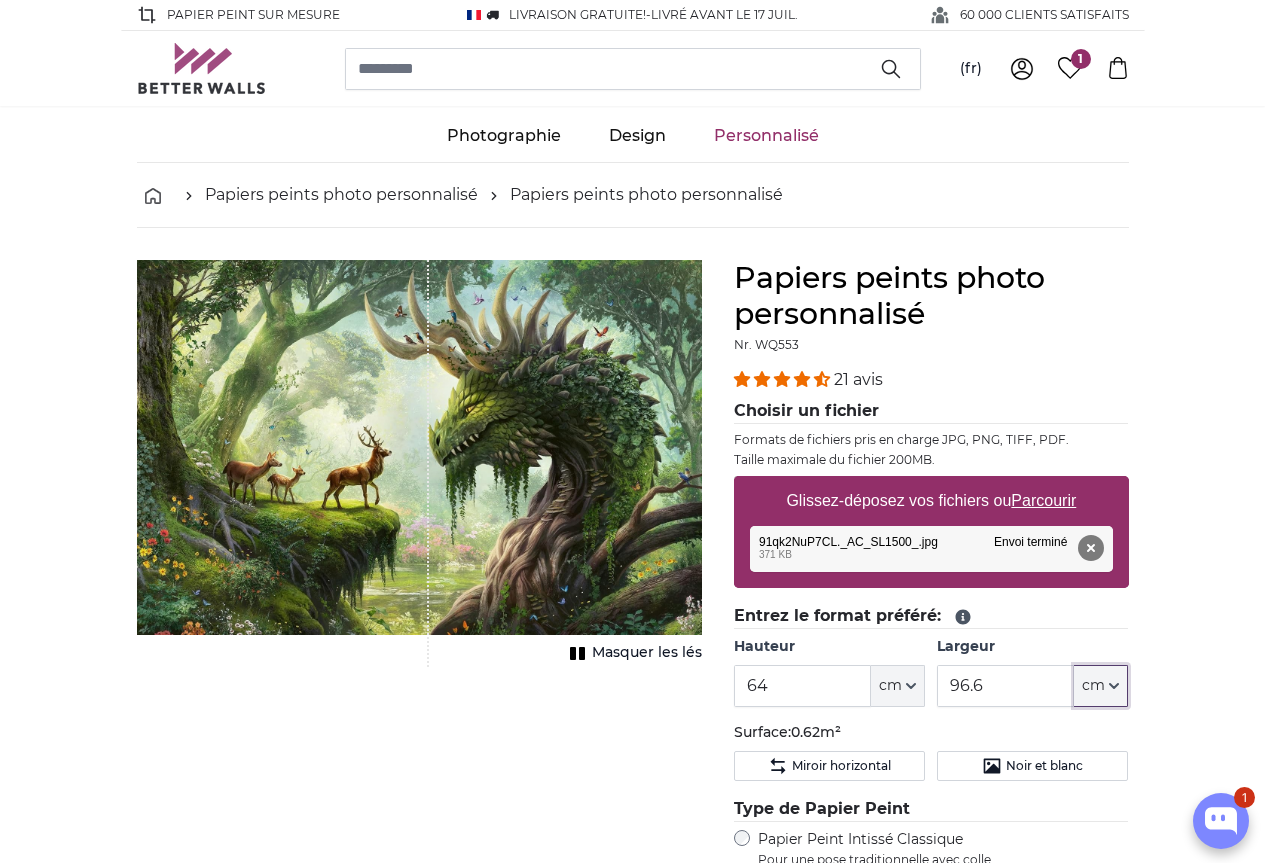 click on "cm" 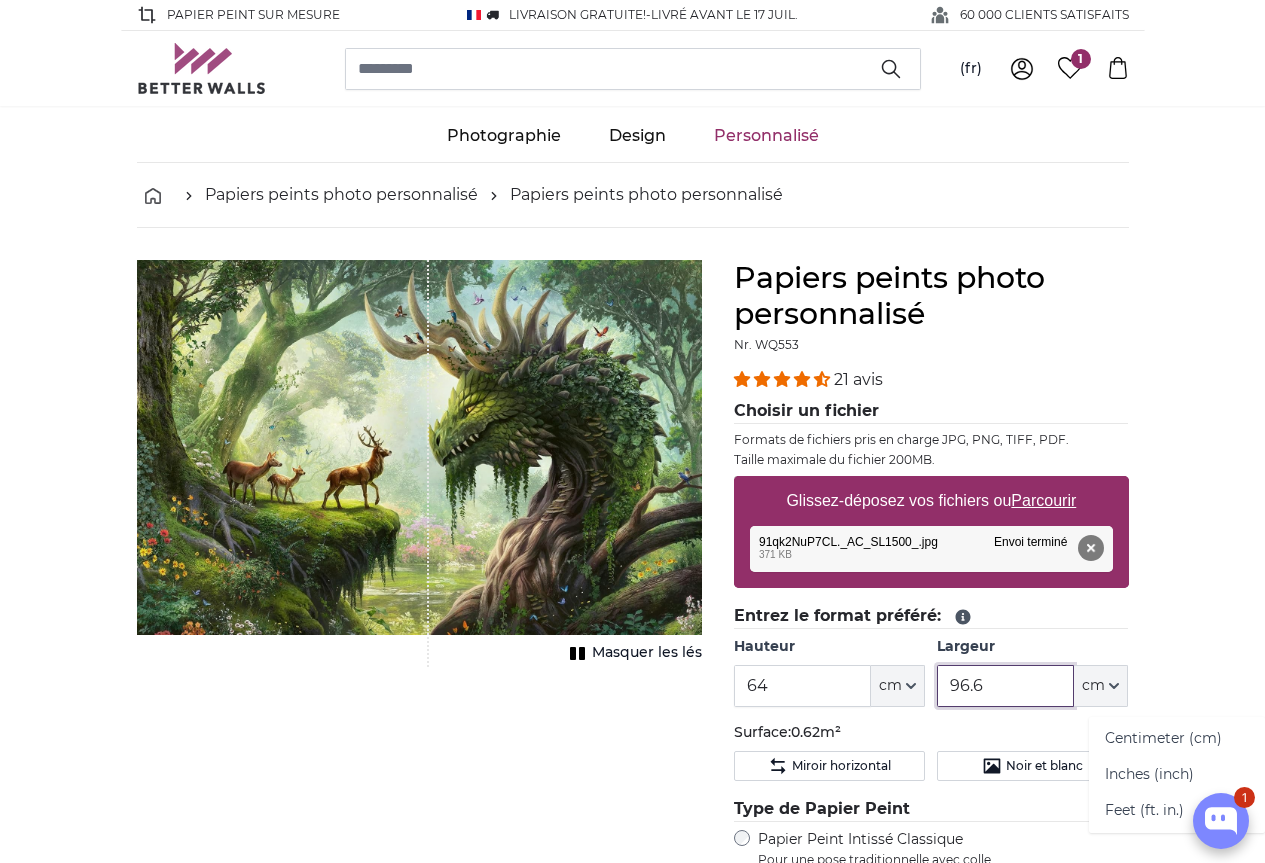 click on "96.6" at bounding box center (1005, 686) 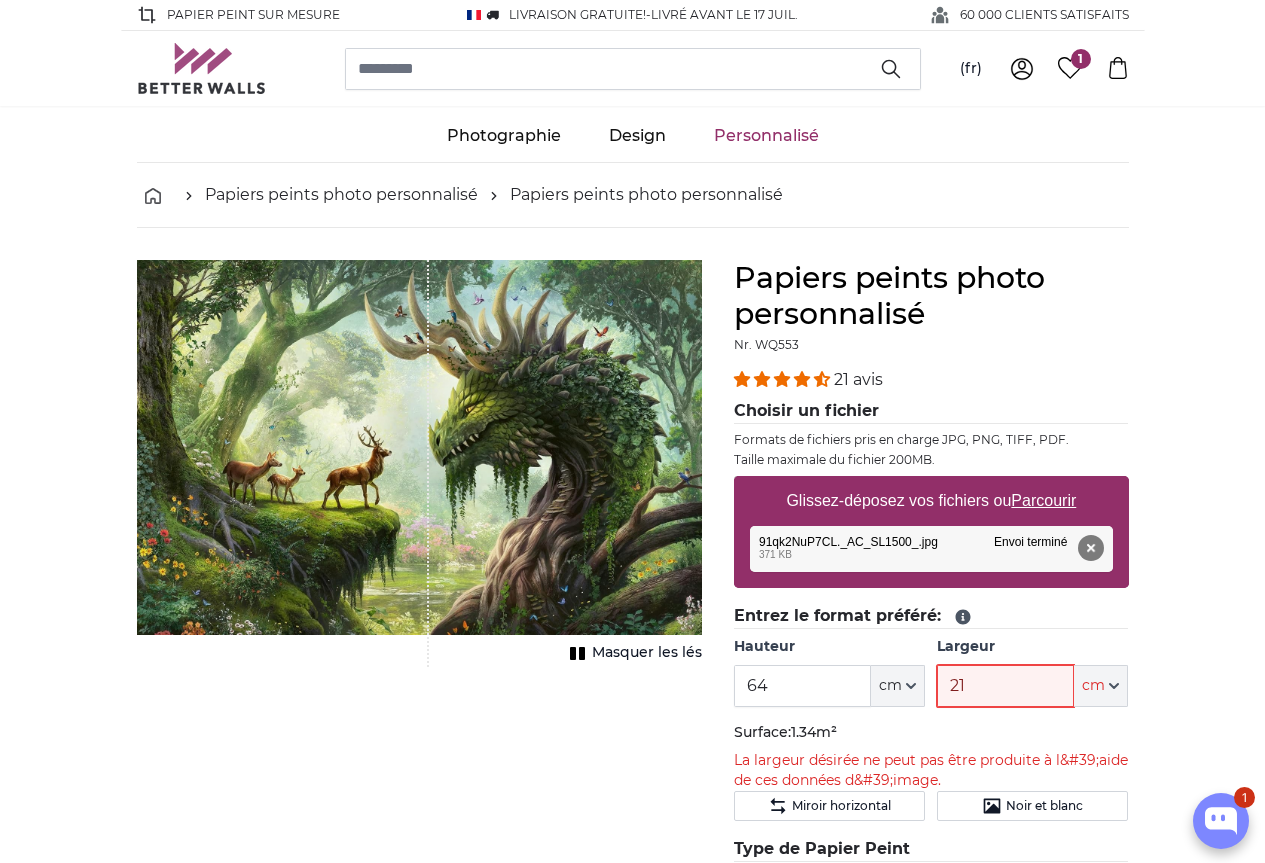 type on "2" 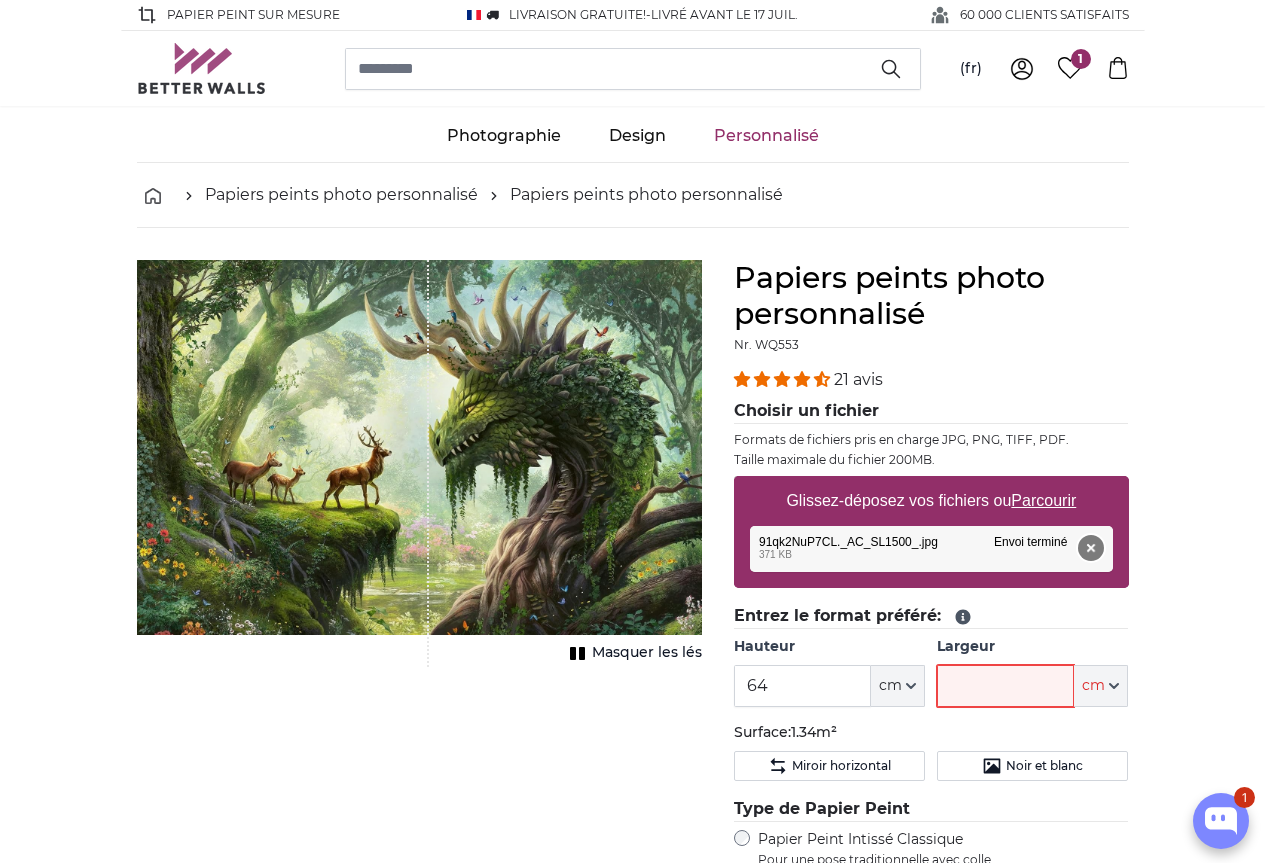 type 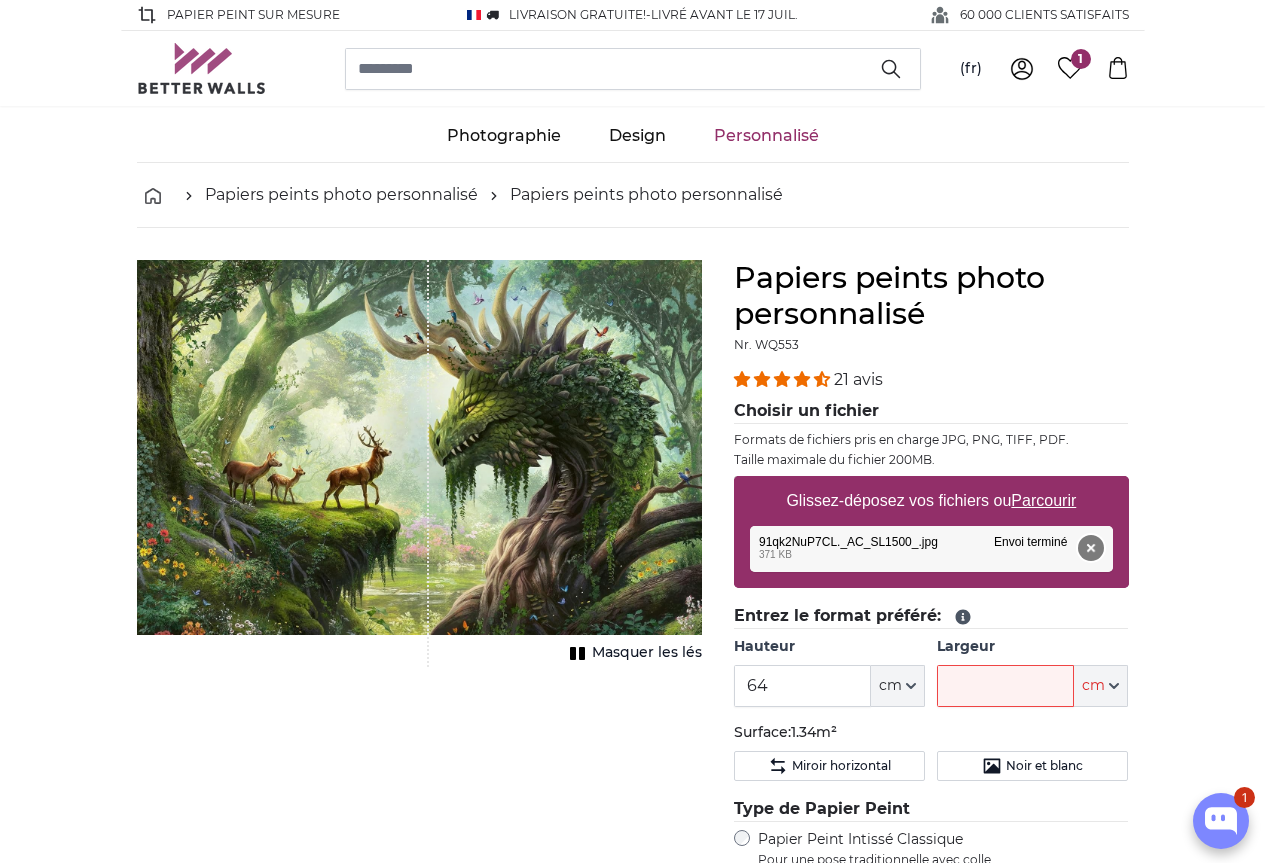 click on "Supprimer" at bounding box center (1090, 548) 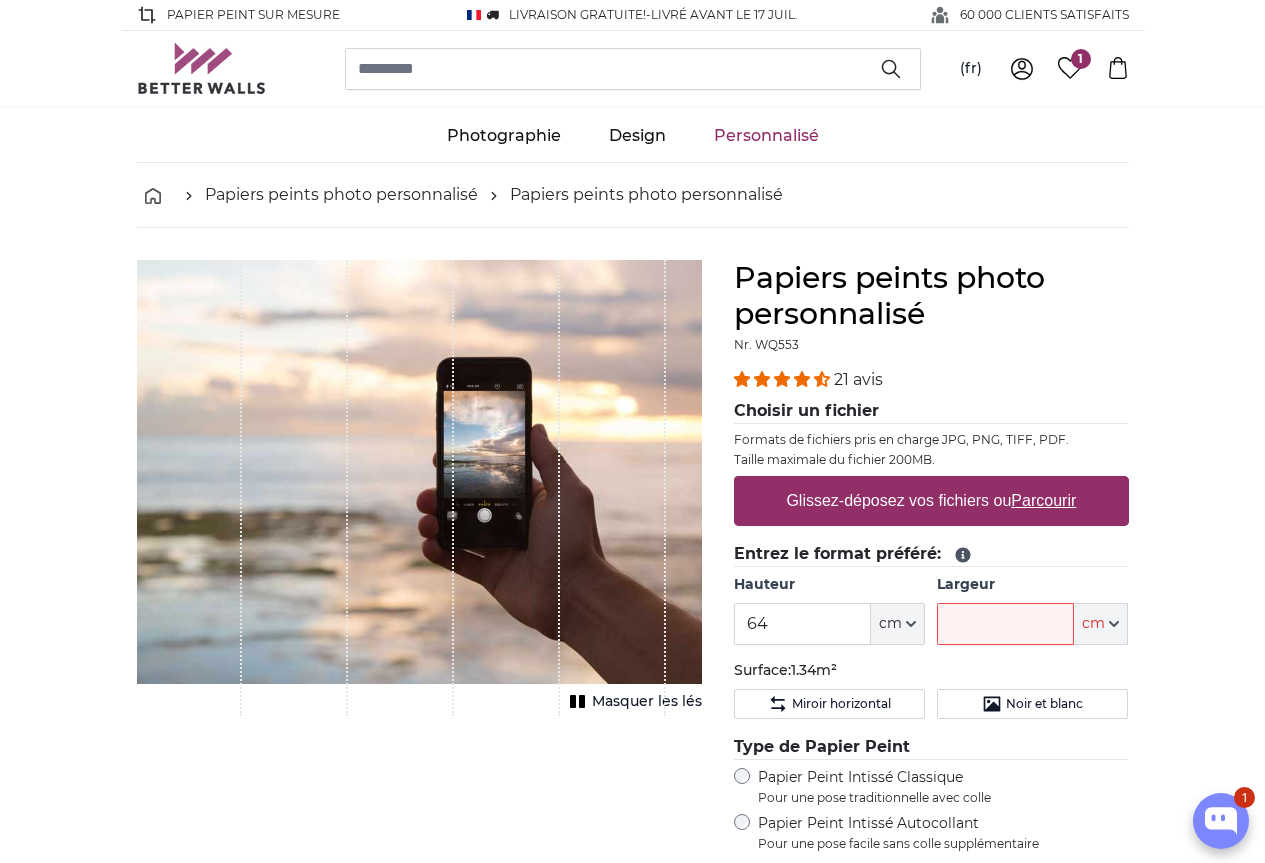 click on "Glissez-déposez vos fichiers ou  Parcourir" at bounding box center (931, 501) 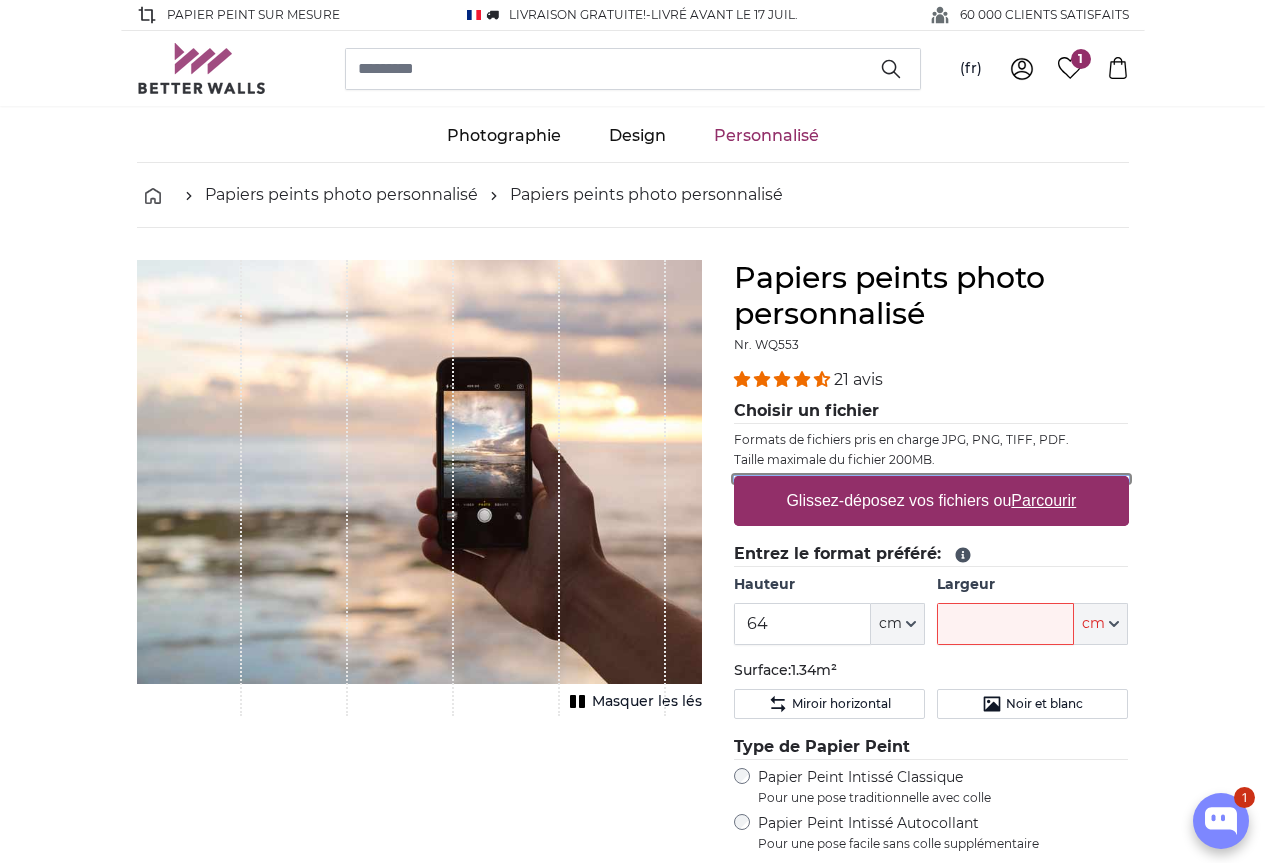 click on "Glissez-déposez vos fichiers ou  Parcourir" at bounding box center [931, 479] 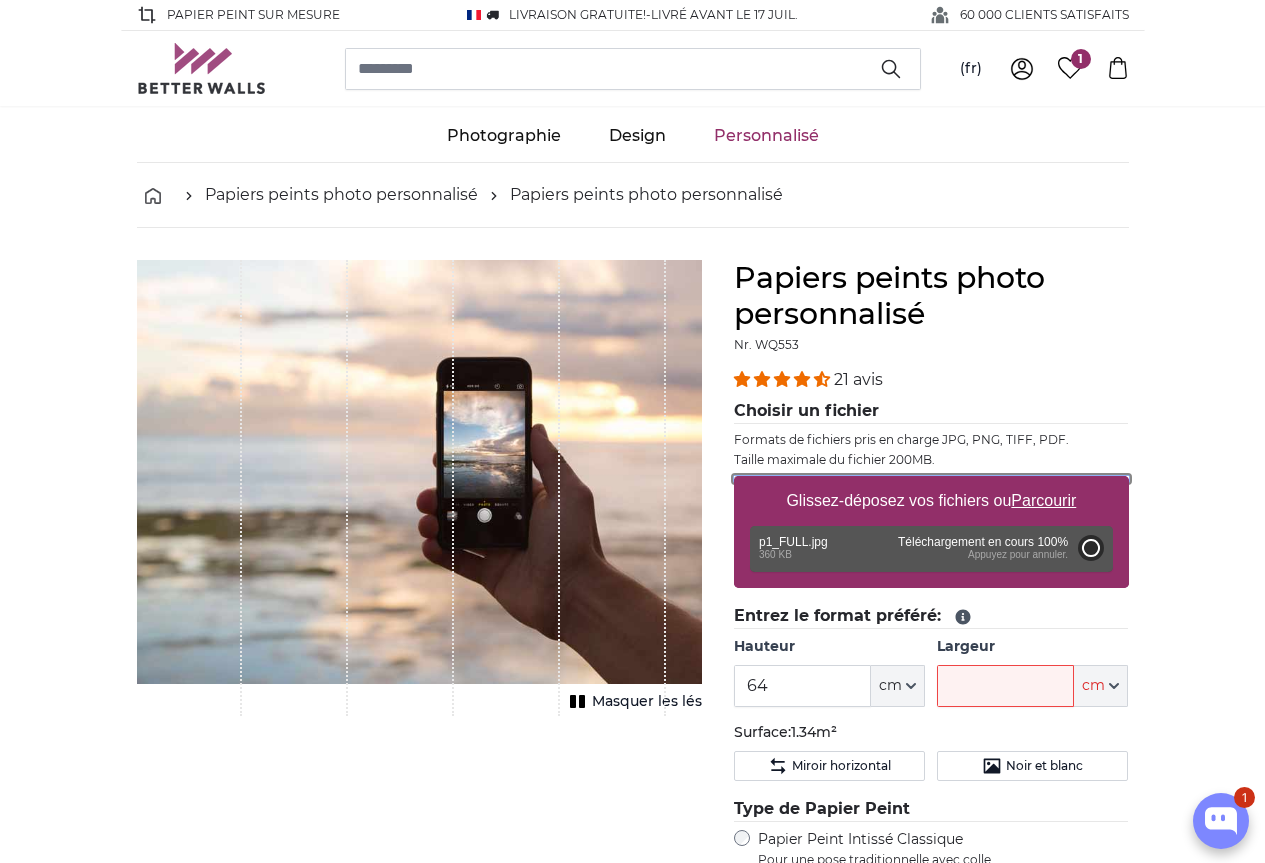 type on "109" 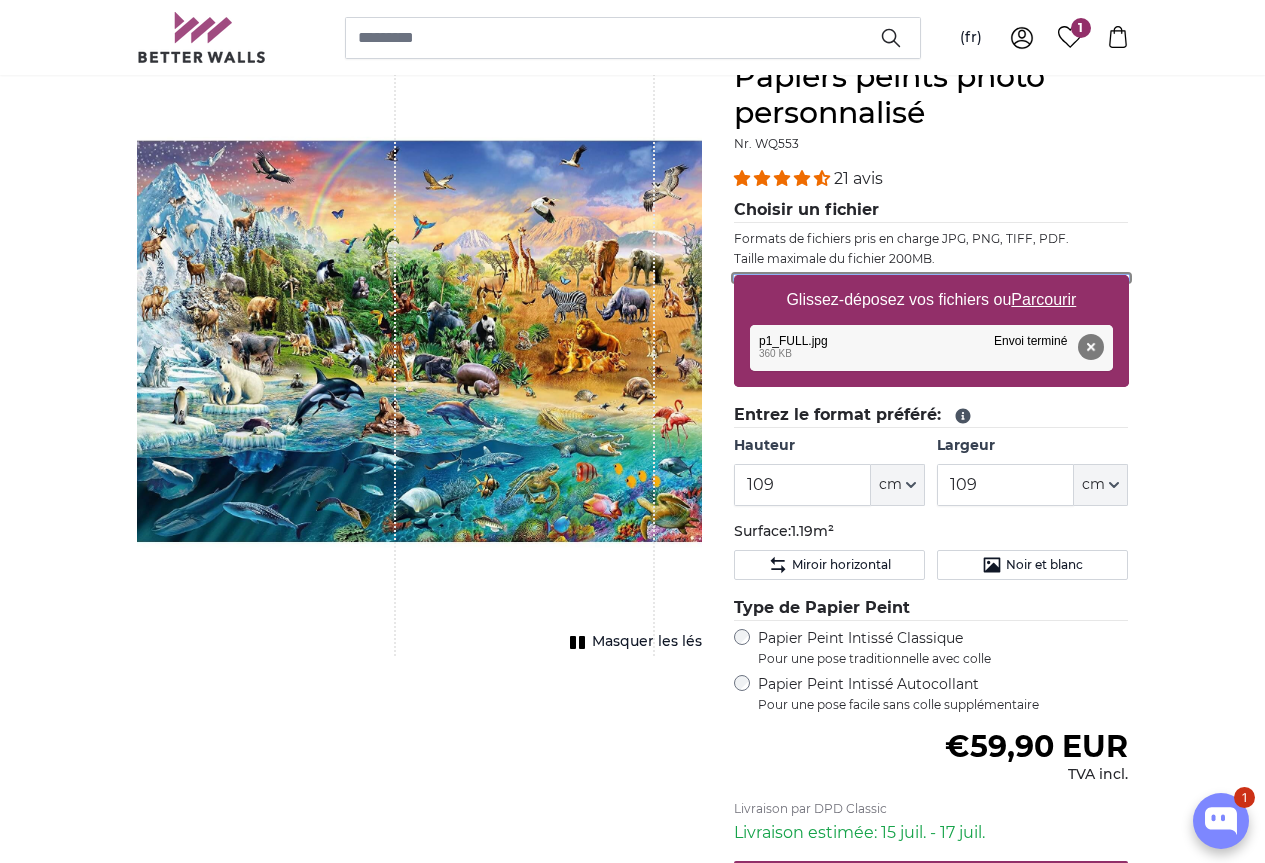 scroll, scrollTop: 200, scrollLeft: 0, axis: vertical 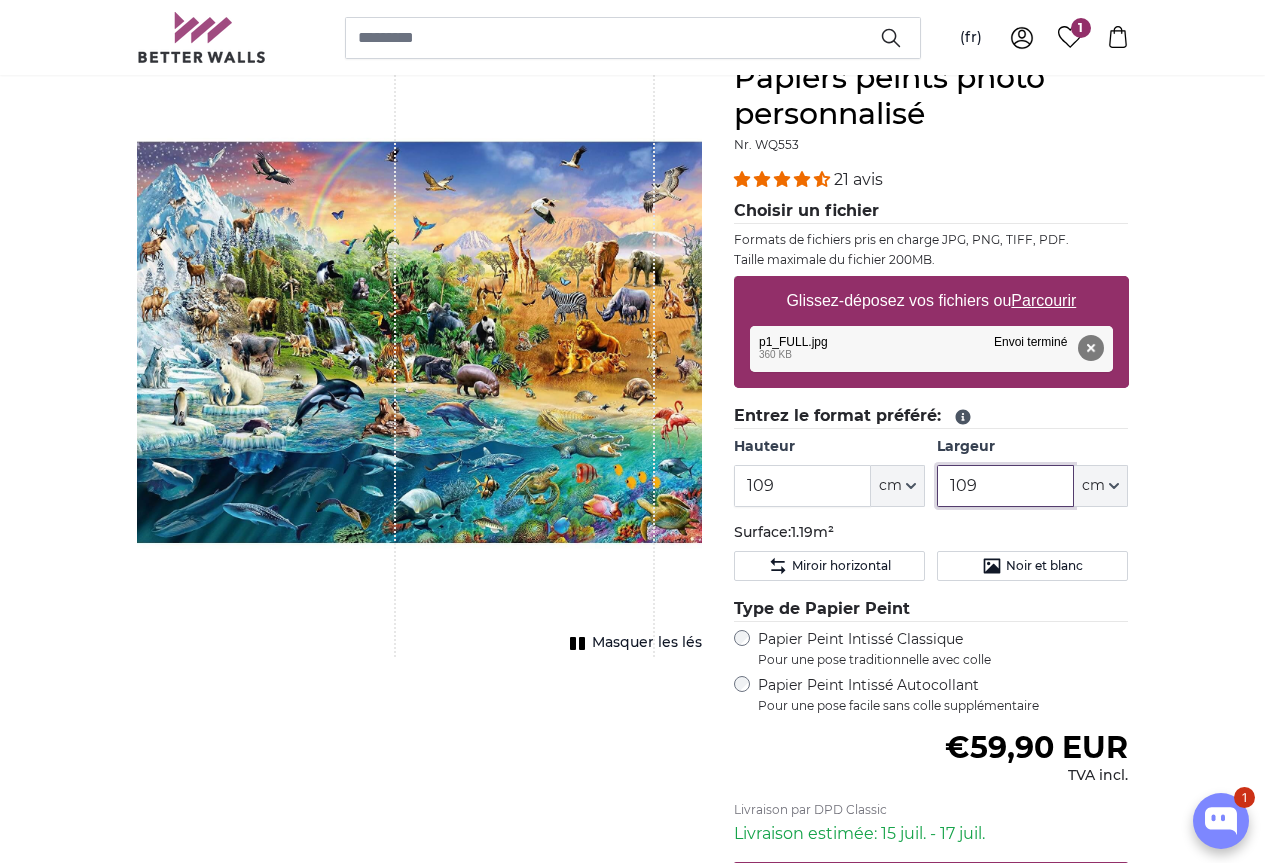 click on "109" at bounding box center [1005, 486] 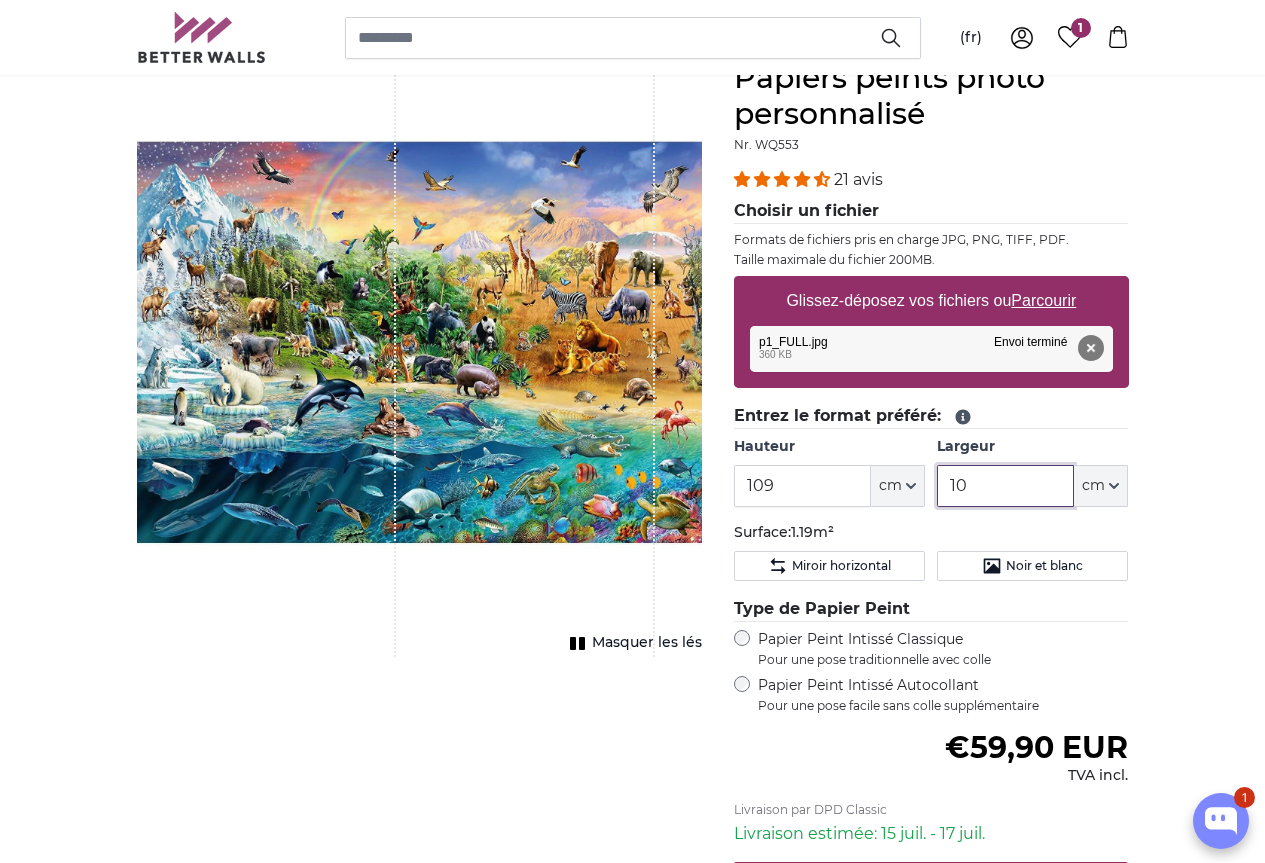 type on "1" 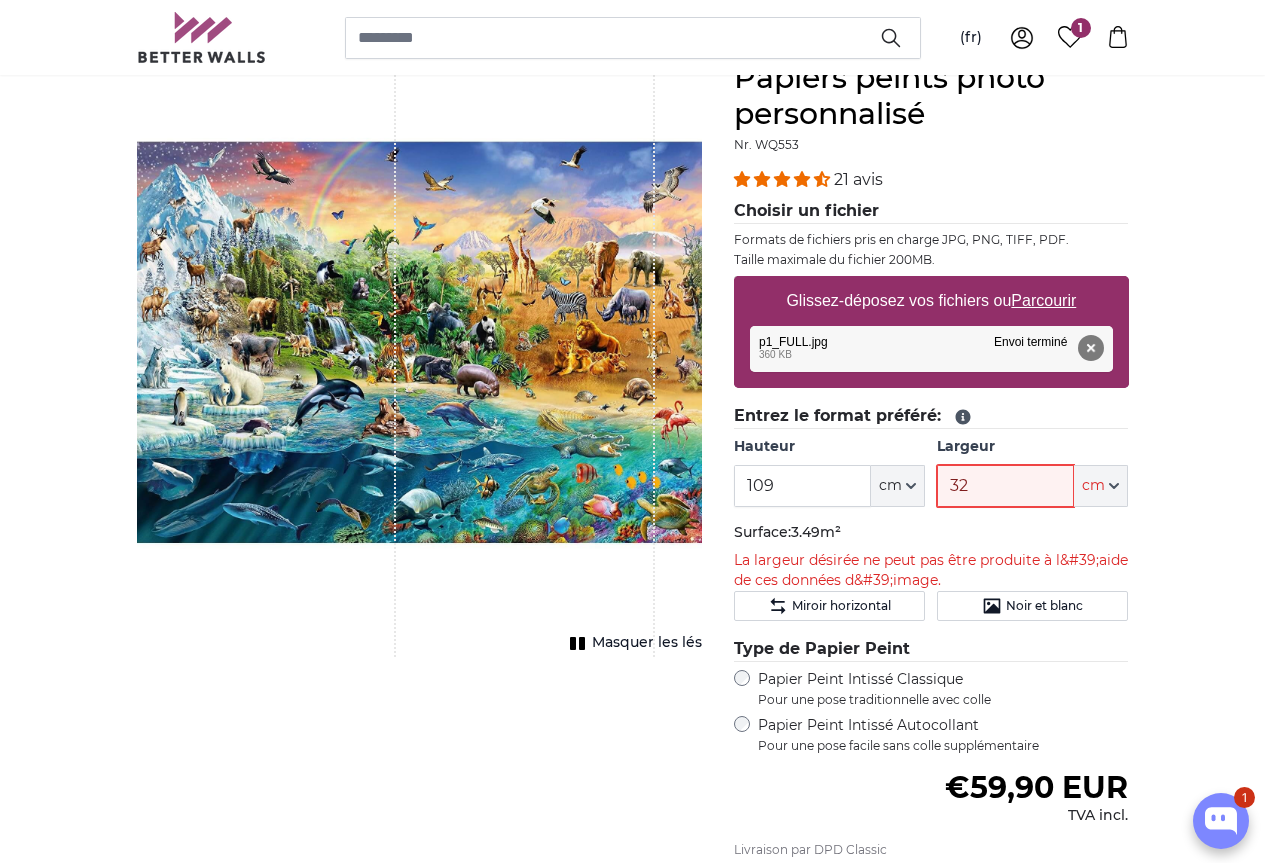 type on "3" 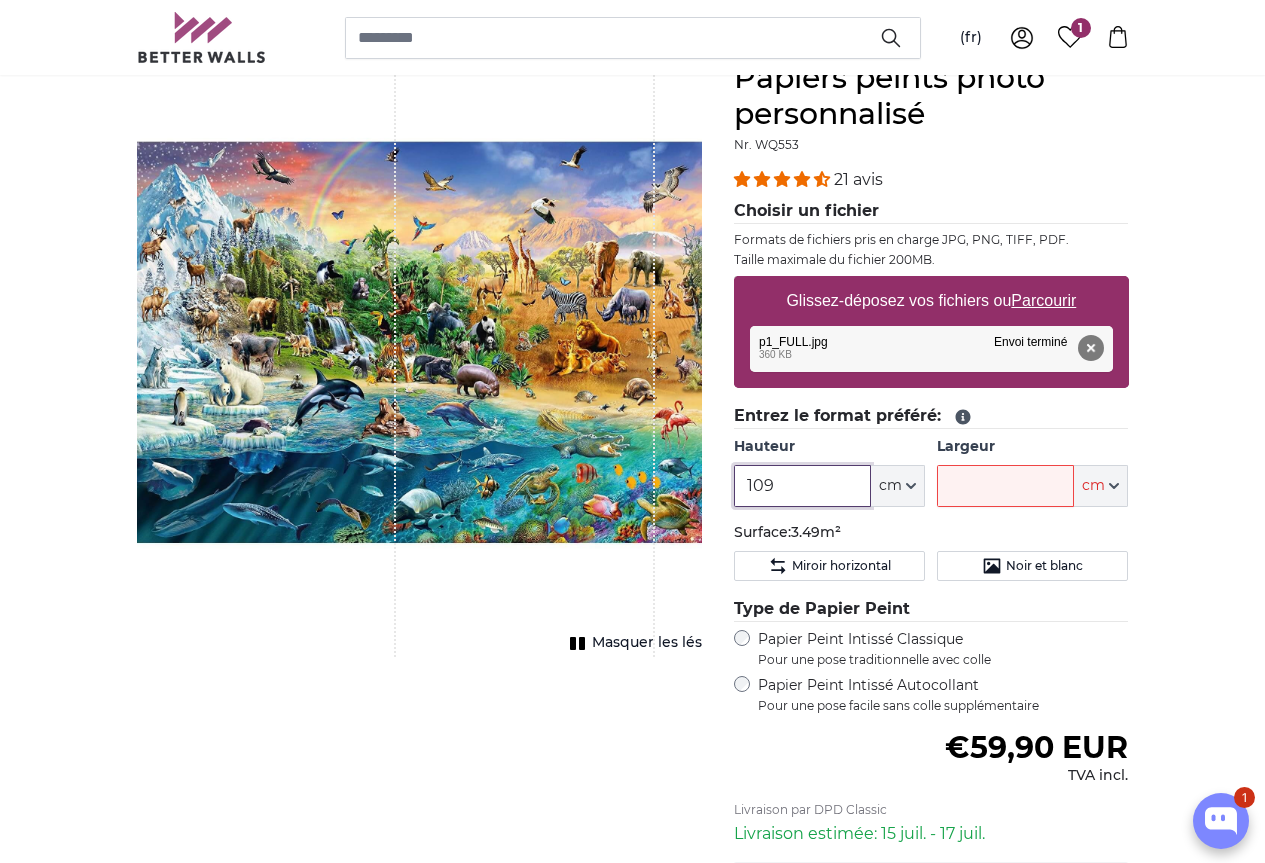 click on "109" at bounding box center (802, 486) 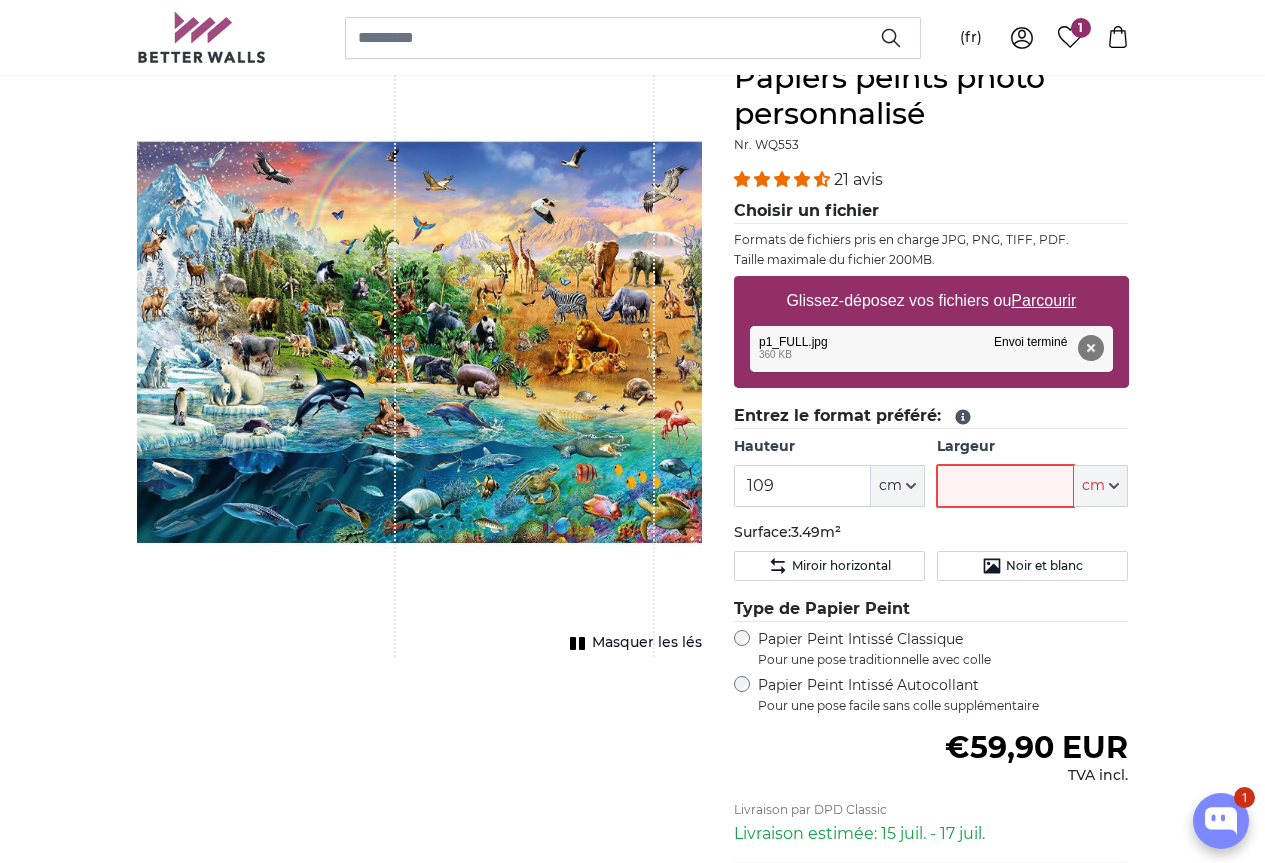 click on "Largeur" at bounding box center [1005, 486] 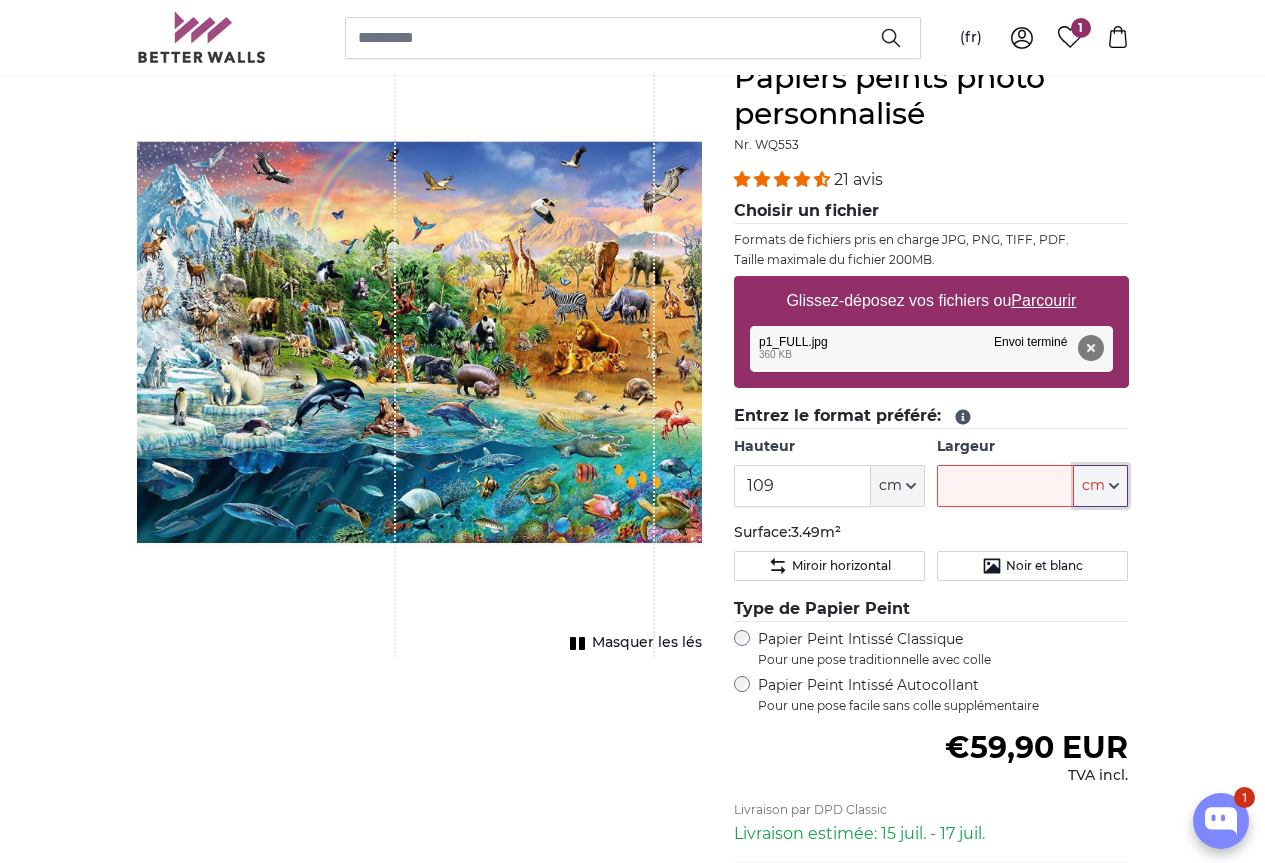 click on "cm" 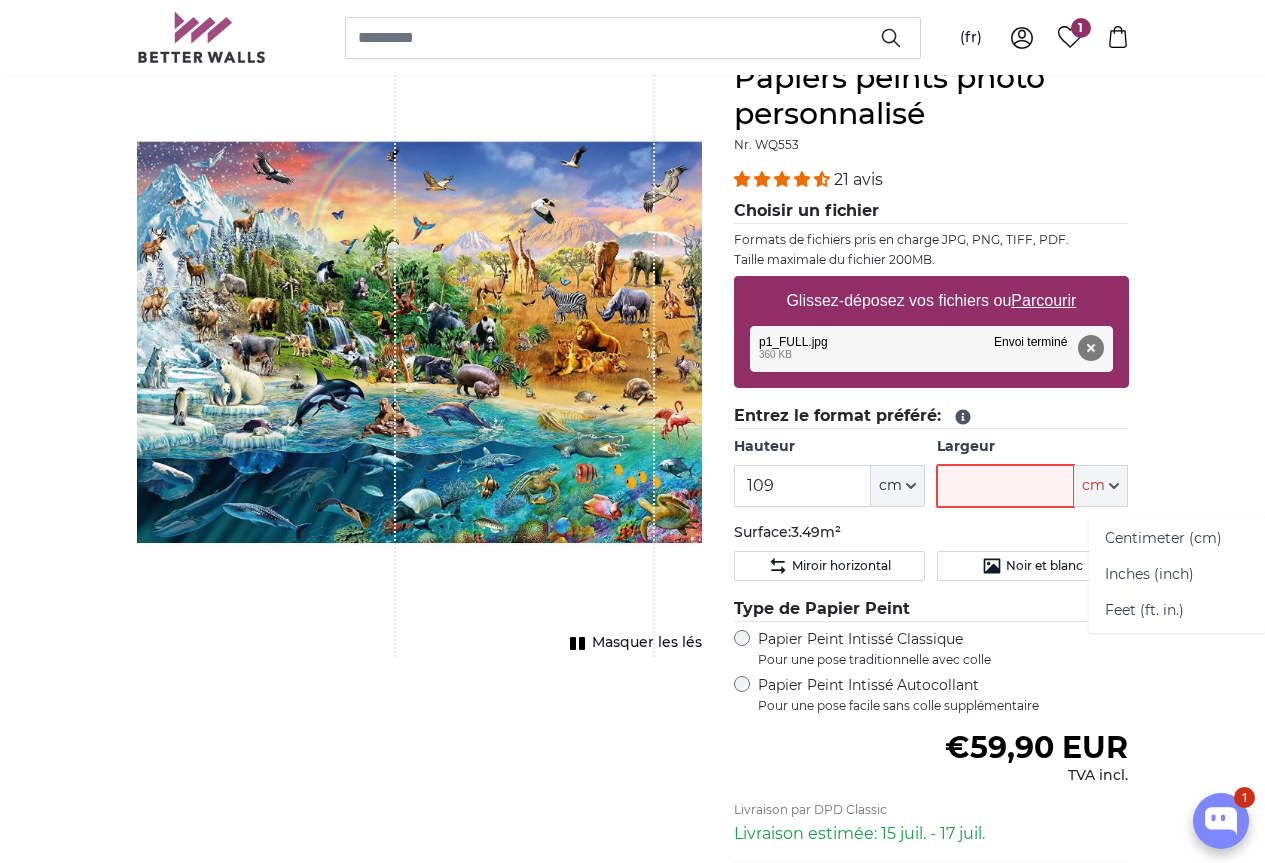 click on "Largeur" at bounding box center [1005, 486] 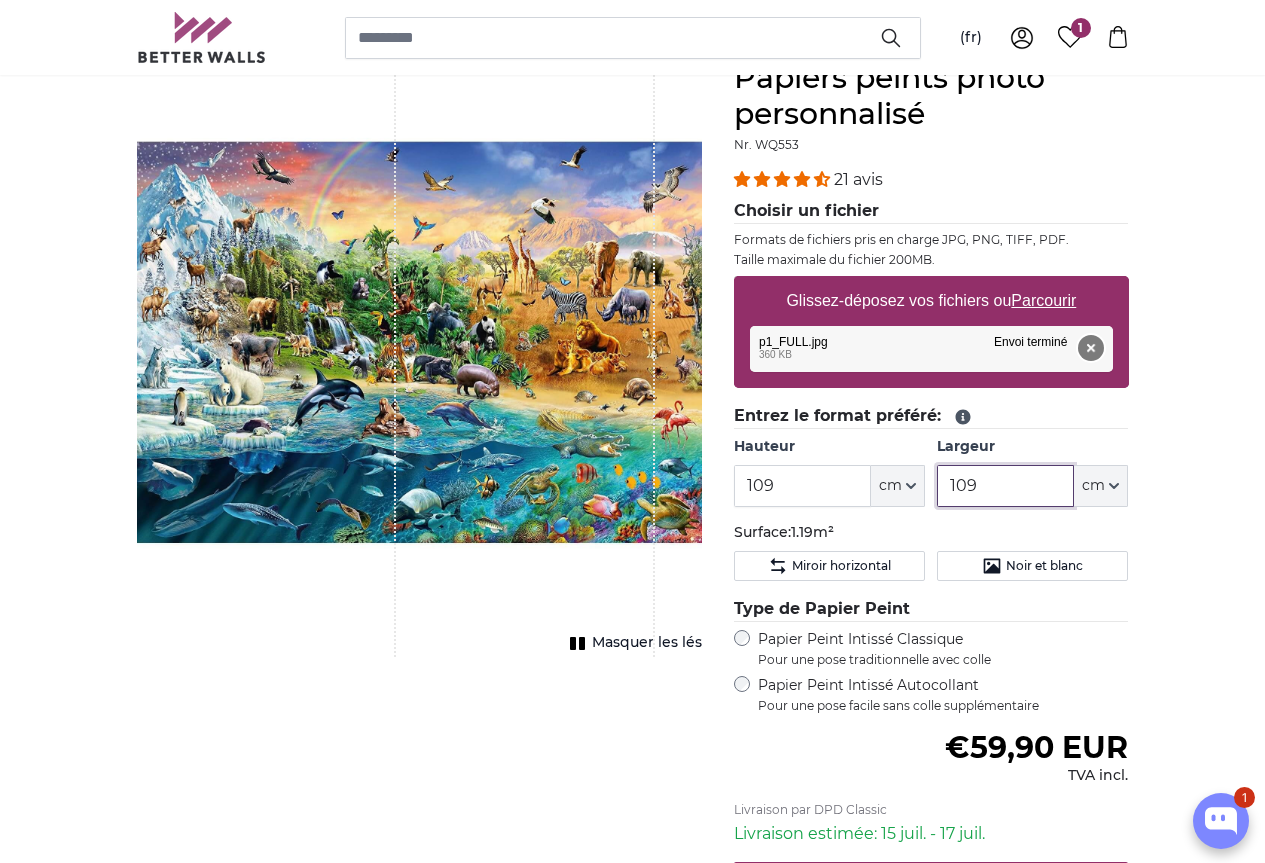type on "109" 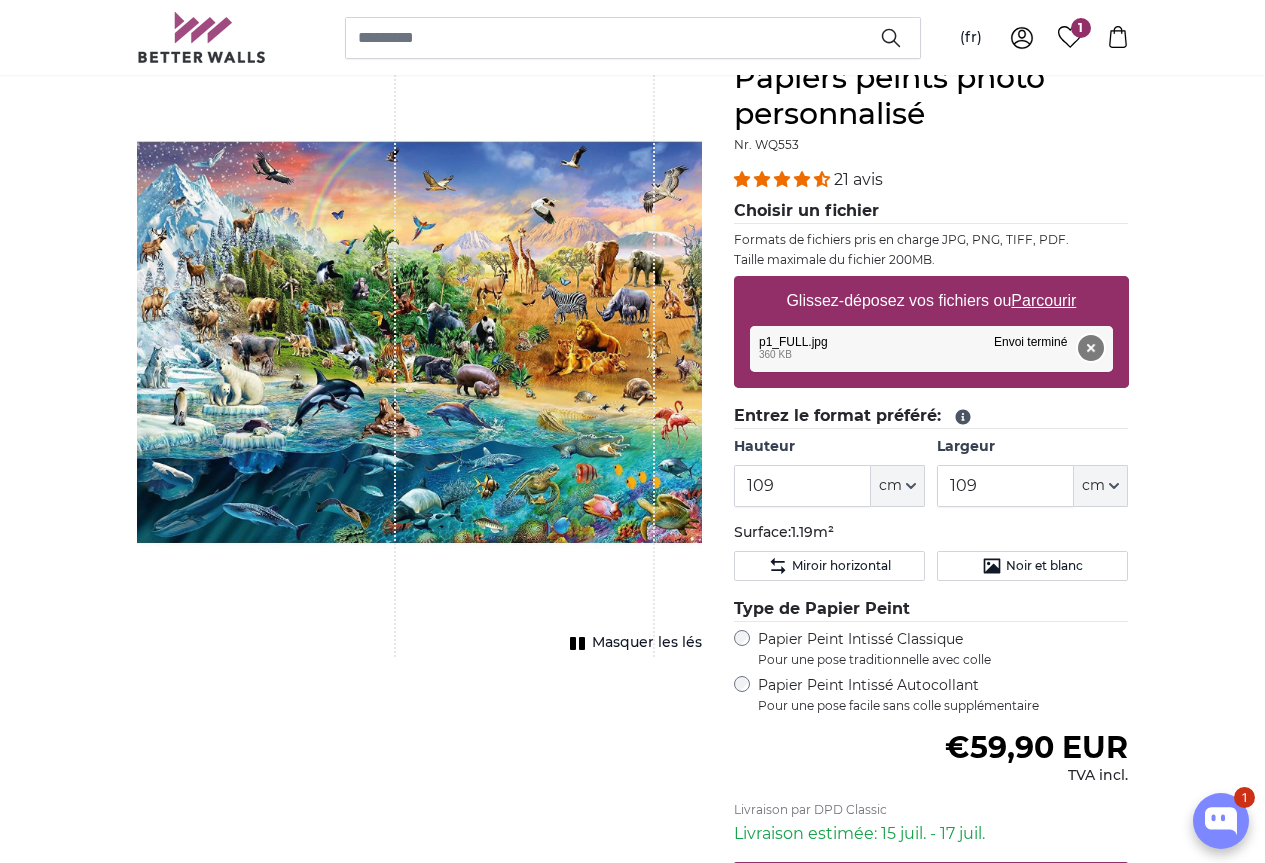 click on "Supprimer" at bounding box center [1090, 348] 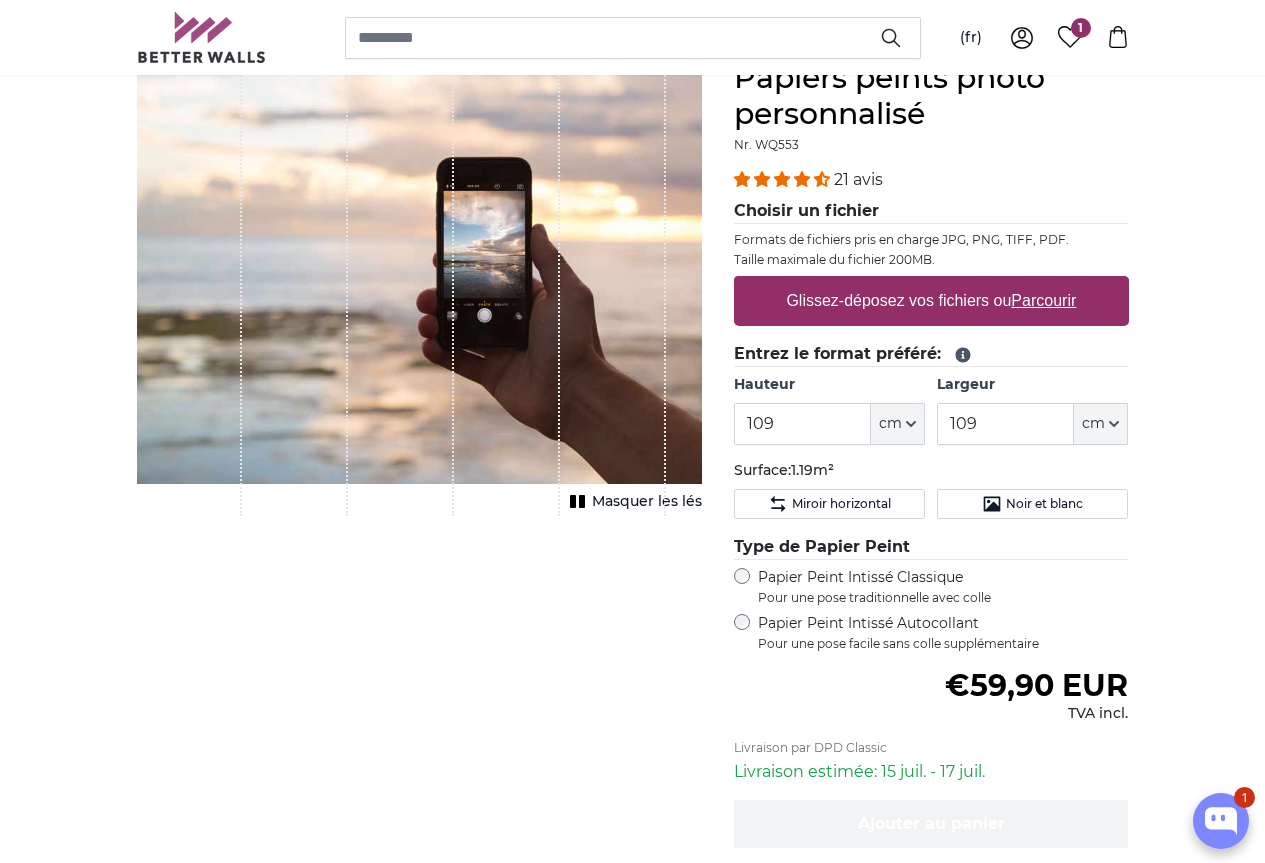 click on "Parcourir" at bounding box center [1043, 300] 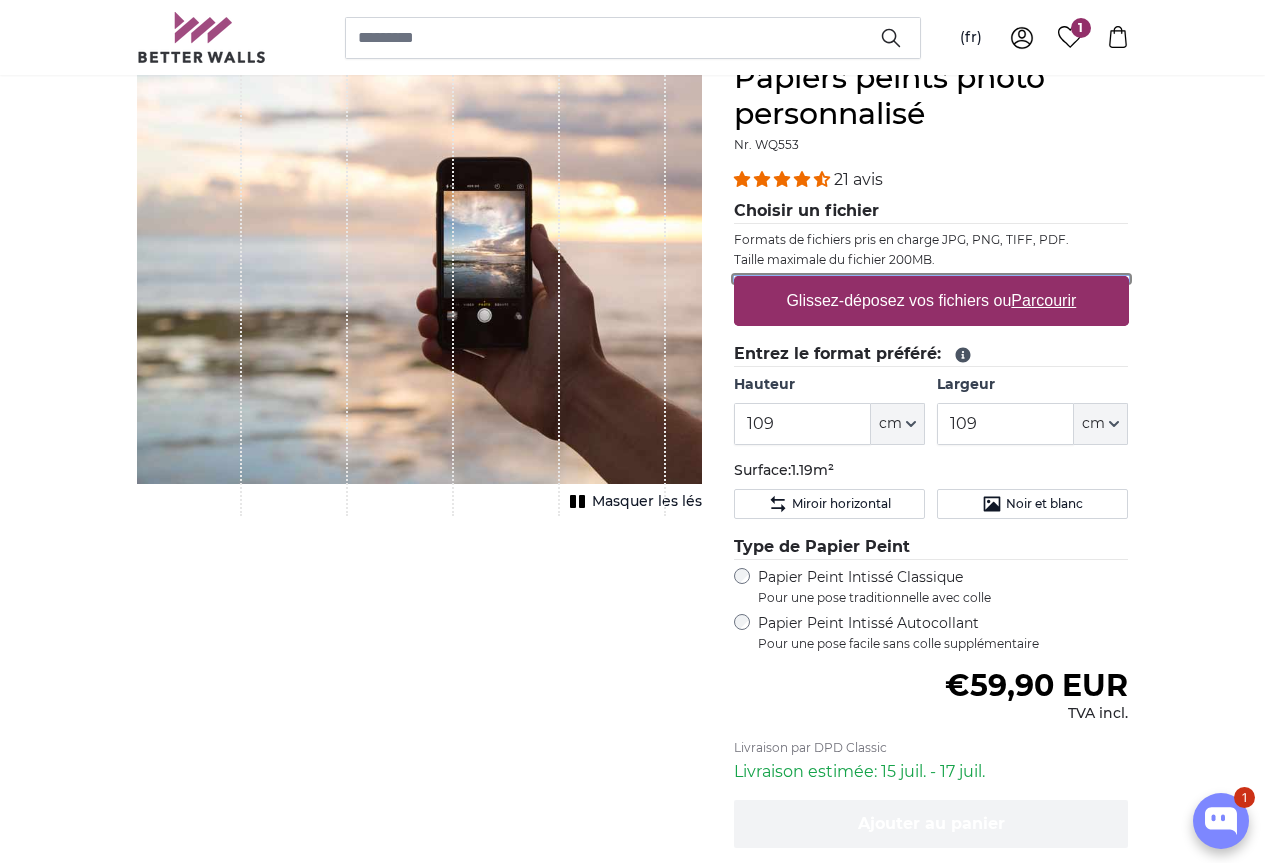 type on "**********" 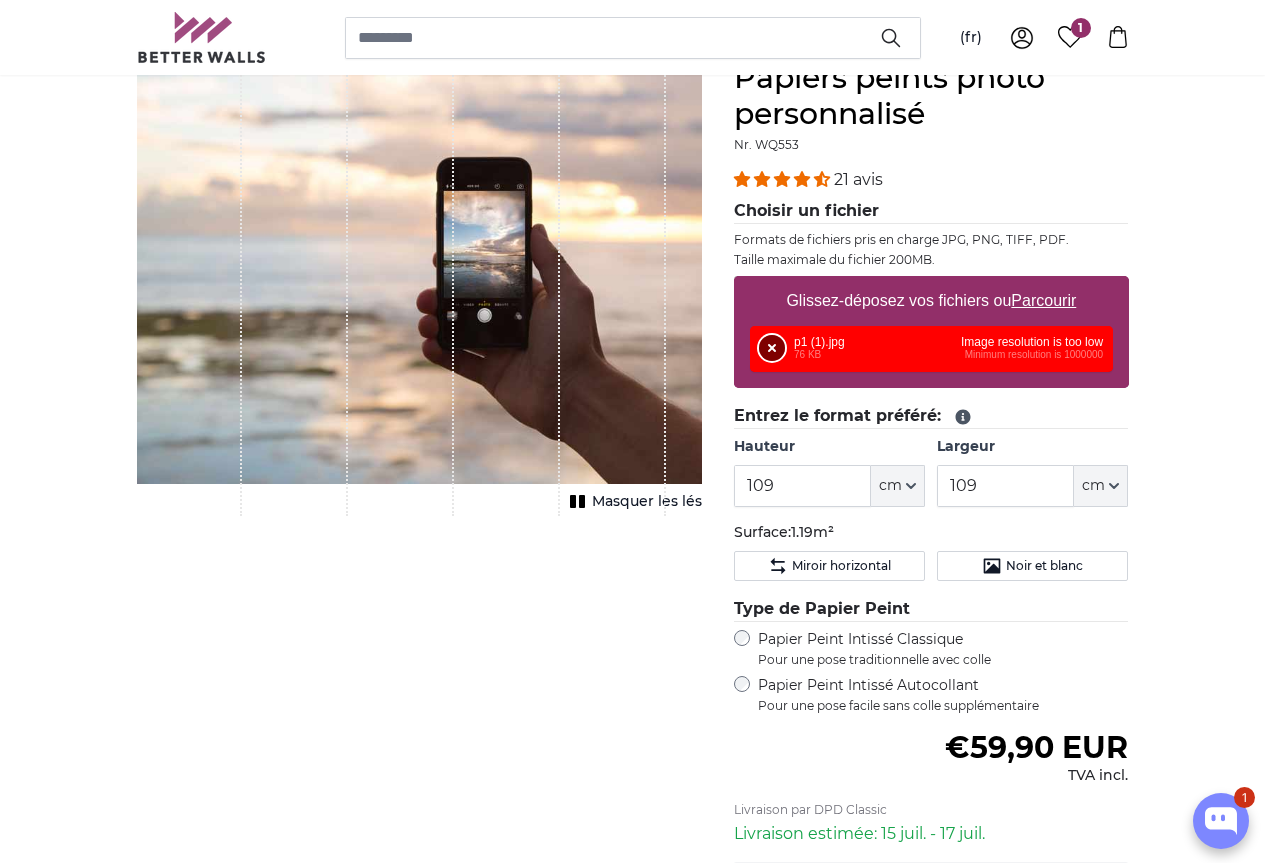 click on "Supprimer" at bounding box center (772, 348) 